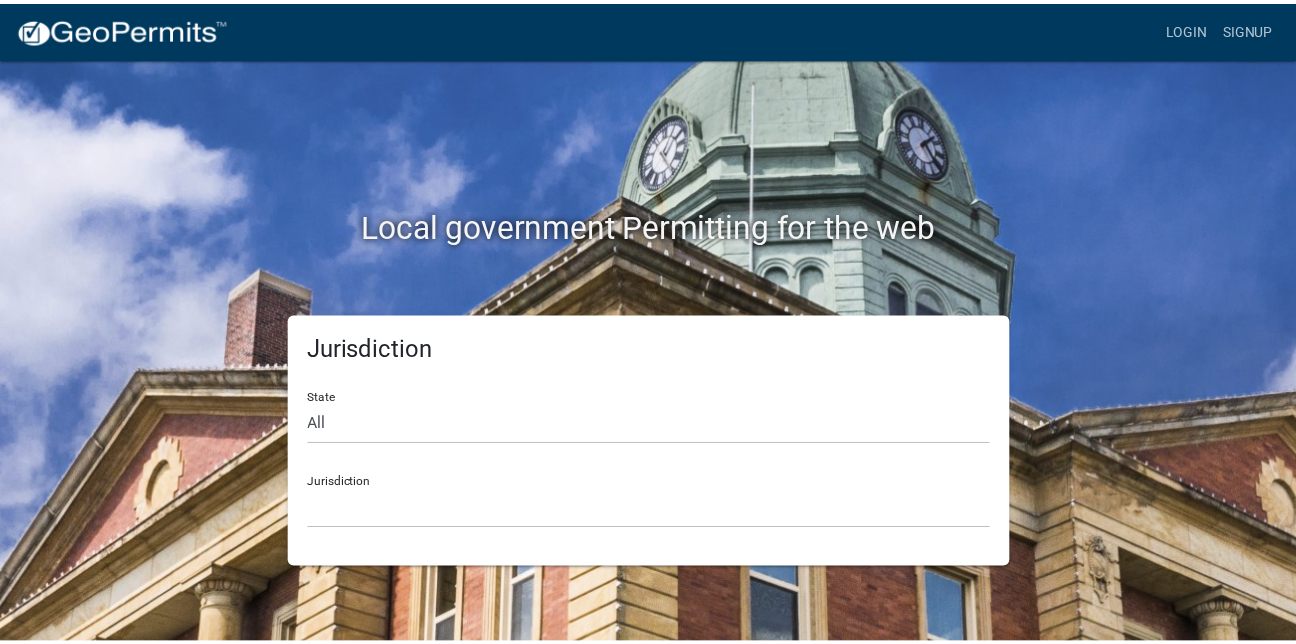 scroll, scrollTop: 0, scrollLeft: 0, axis: both 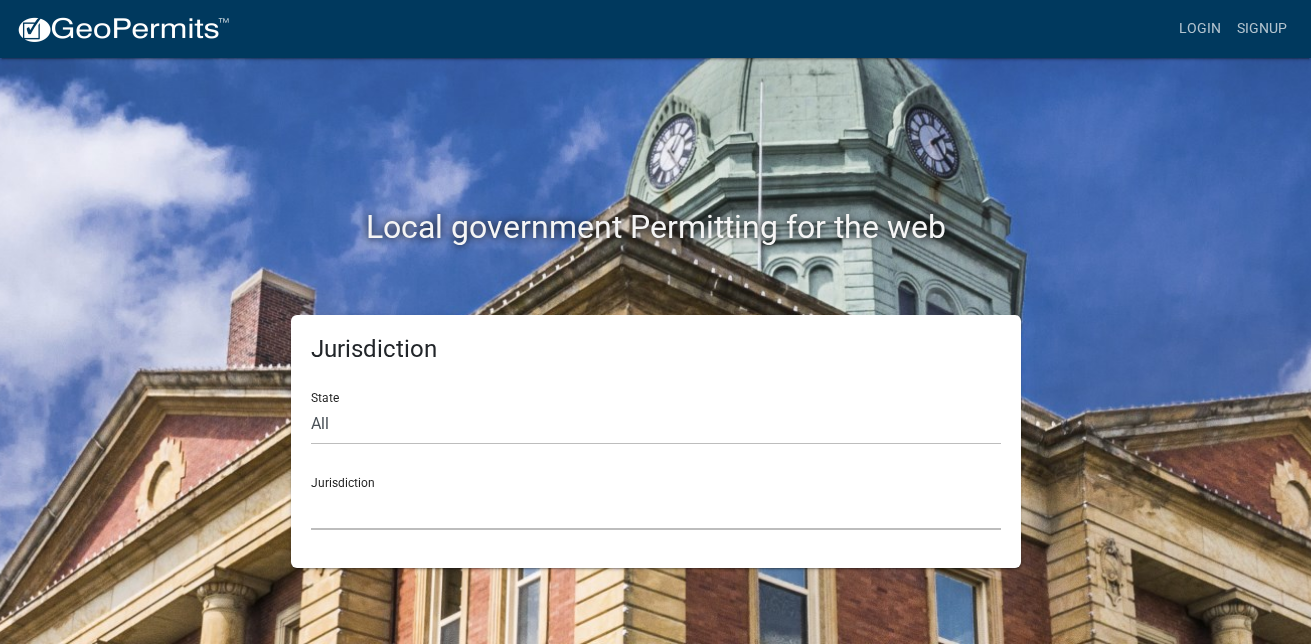 click on "Custer County, Colorado   City of Bainbridge, Georgia   Cook County, Georgia   Crawford County, Georgia   Gilmer County, Georgia   Haralson County, Georgia   Jasper County, Georgia   Madison County, Georgia   Putnam County, Georgia   Talbot County, Georgia   Troup County, Georgia   City of Charlestown, Indiana   City of Jeffersonville, Indiana   City of Logansport, Indiana   Decatur County, Indiana   Grant County, Indiana   Howard County, Indiana   Huntington County, Indiana   Jasper County, Indiana   Kosciusko County, Indiana   La Porte County, Indiana   Miami County, Indiana   Montgomery County, Indiana   Morgan County, Indiana   Newton County, Indiana   Porter County, Indiana   River Ridge Development Authority, Indiana   Tippecanoe County, Indiana   Vigo County, Indiana   Wells County, Indiana   Whitley County, Indiana   Boone County, Iowa   Butler County, Iowa   Cerro Gordo County, Iowa   City of Harlan, Iowa   City of Indianola, Iowa   City of Newton, Iowa   Clayton County, Iowa   Grundy County, Iowa" 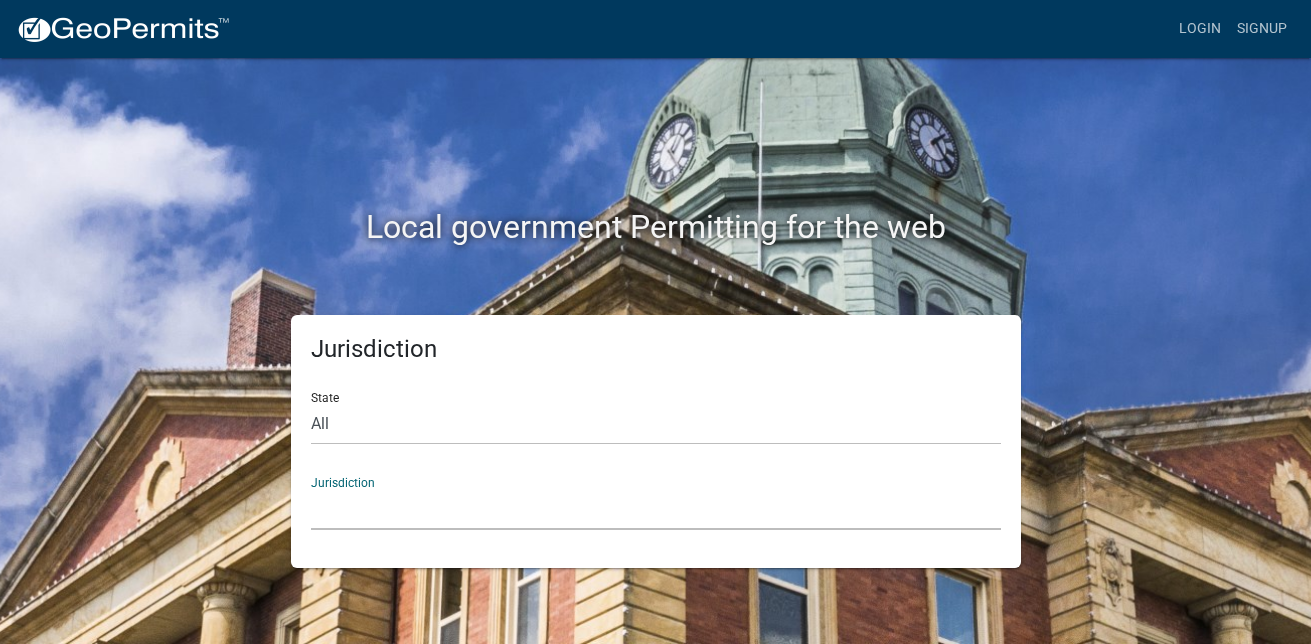 click on "Custer County, Colorado   City of Bainbridge, Georgia   Cook County, Georgia   Crawford County, Georgia   Gilmer County, Georgia   Haralson County, Georgia   Jasper County, Georgia   Madison County, Georgia   Putnam County, Georgia   Talbot County, Georgia   Troup County, Georgia   City of Charlestown, Indiana   City of Jeffersonville, Indiana   City of Logansport, Indiana   Decatur County, Indiana   Grant County, Indiana   Howard County, Indiana   Huntington County, Indiana   Jasper County, Indiana   Kosciusko County, Indiana   La Porte County, Indiana   Miami County, Indiana   Montgomery County, Indiana   Morgan County, Indiana   Newton County, Indiana   Porter County, Indiana   River Ridge Development Authority, Indiana   Tippecanoe County, Indiana   Vigo County, Indiana   Wells County, Indiana   Whitley County, Indiana   Boone County, Iowa   Butler County, Iowa   Cerro Gordo County, Iowa   City of Harlan, Iowa   City of Indianola, Iowa   City of Newton, Iowa   Clayton County, Iowa   Grundy County, Iowa" 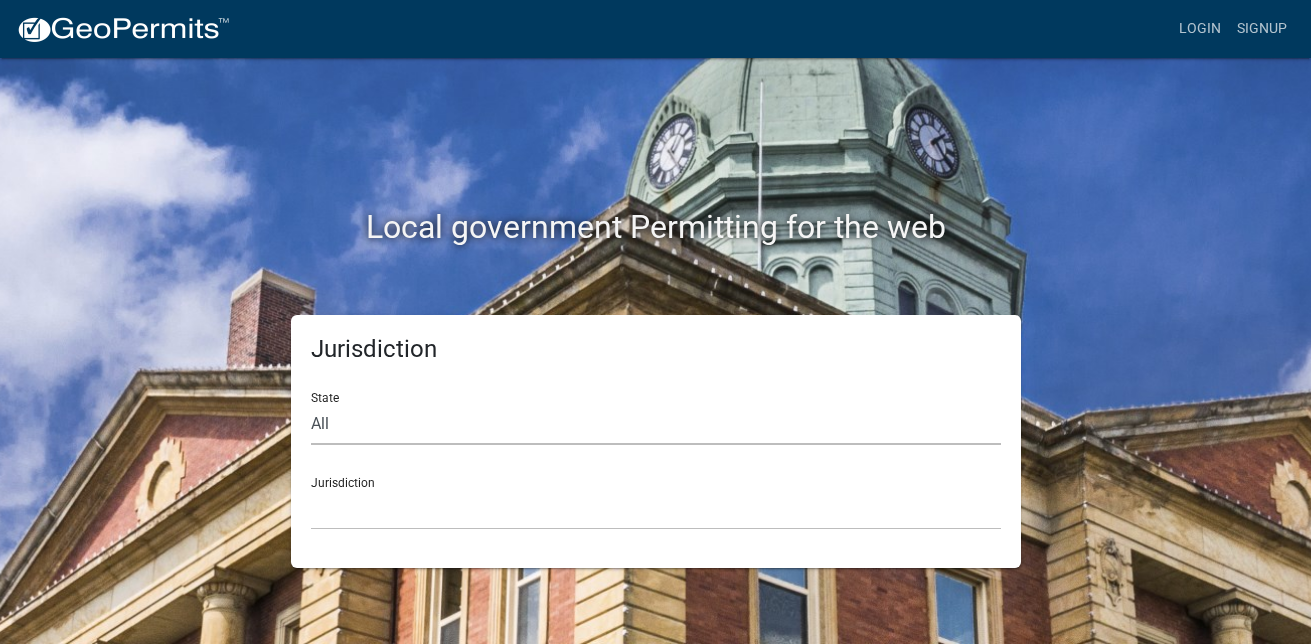 click on "All  Colorado   Georgia   Indiana   Iowa   Kansas   Minnesota   Ohio   South Carolina   Wisconsin" 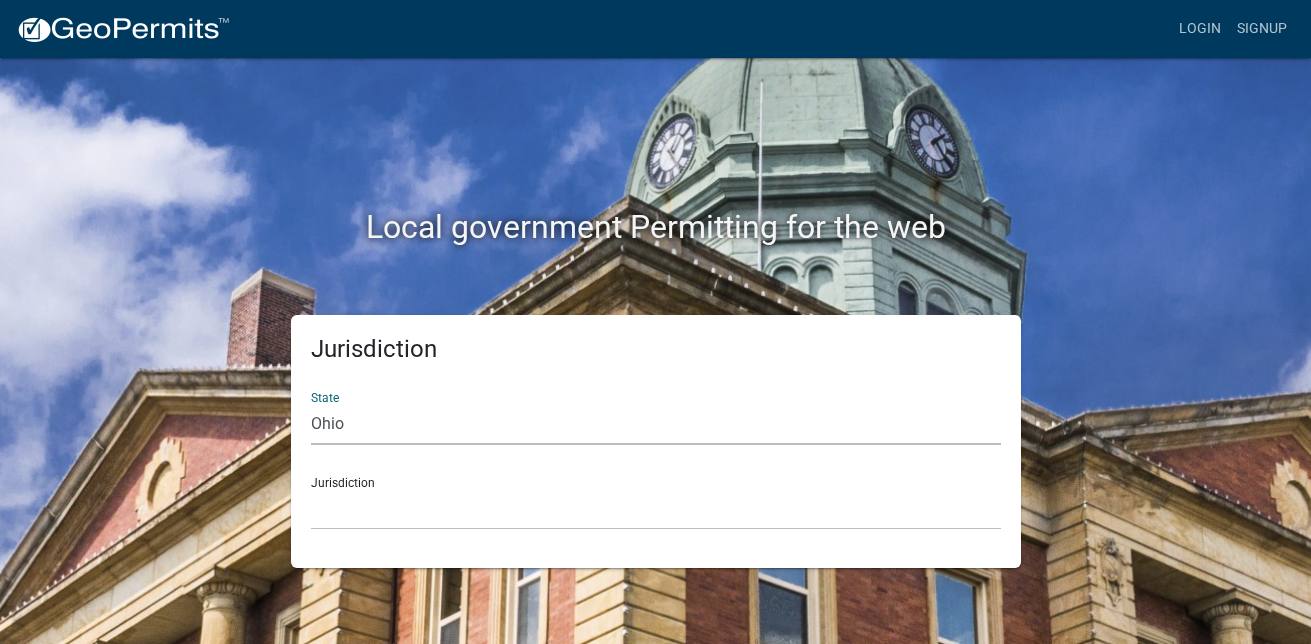 click on "All  Colorado   Georgia   Indiana   Iowa   Kansas   Minnesota   Ohio   South Carolina   Wisconsin" 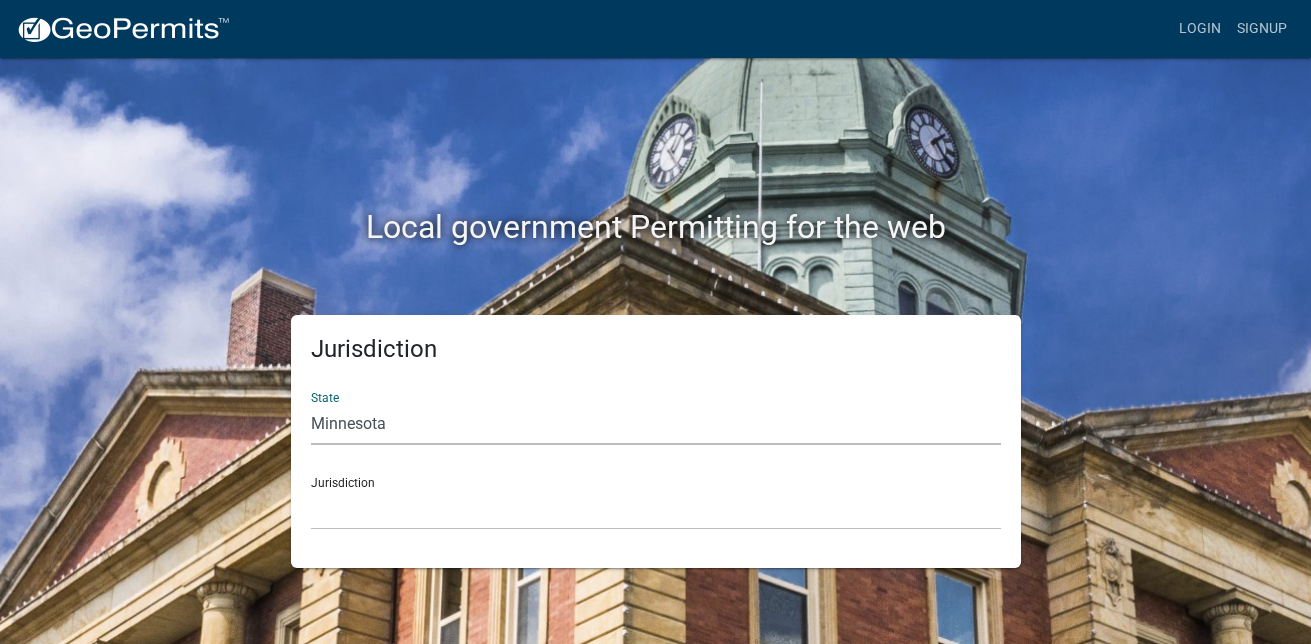 click on "All  Colorado   Georgia   Indiana   Iowa   Kansas   Minnesota   Ohio   South Carolina   Wisconsin" 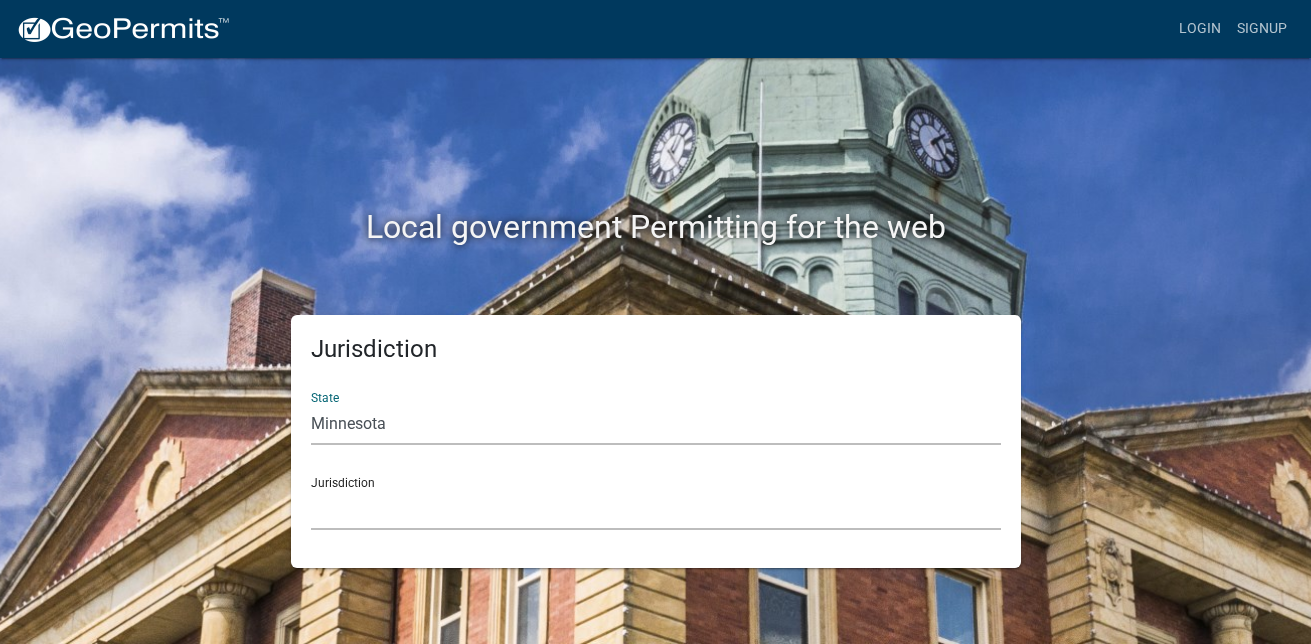 click on "Becker County, Minnesota Benton County, Minnesota Carlton County, Minnesota City of La Crescent, Minnesota City of Luverne, Minnesota City of New Ulm, Minnesota Freeborn County, Minnesota Houston County, Minnesota Isanti County, Minnesota Le Sueur County, Minnesota Mower County, Minnesota Murray County, Minnesota Otter Tail County, Minnesota Pine County, Minnesota Rice County, Minnesota Wabasha County, Minnesota Waseca County, Minnesota" 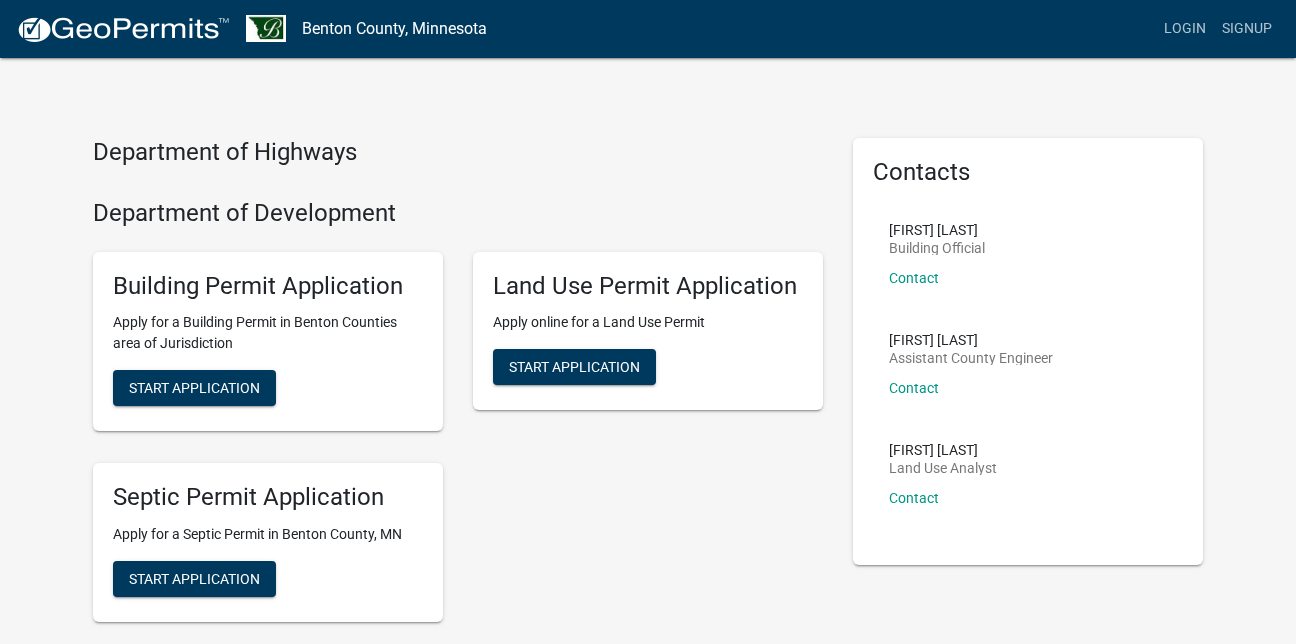 scroll, scrollTop: 0, scrollLeft: 0, axis: both 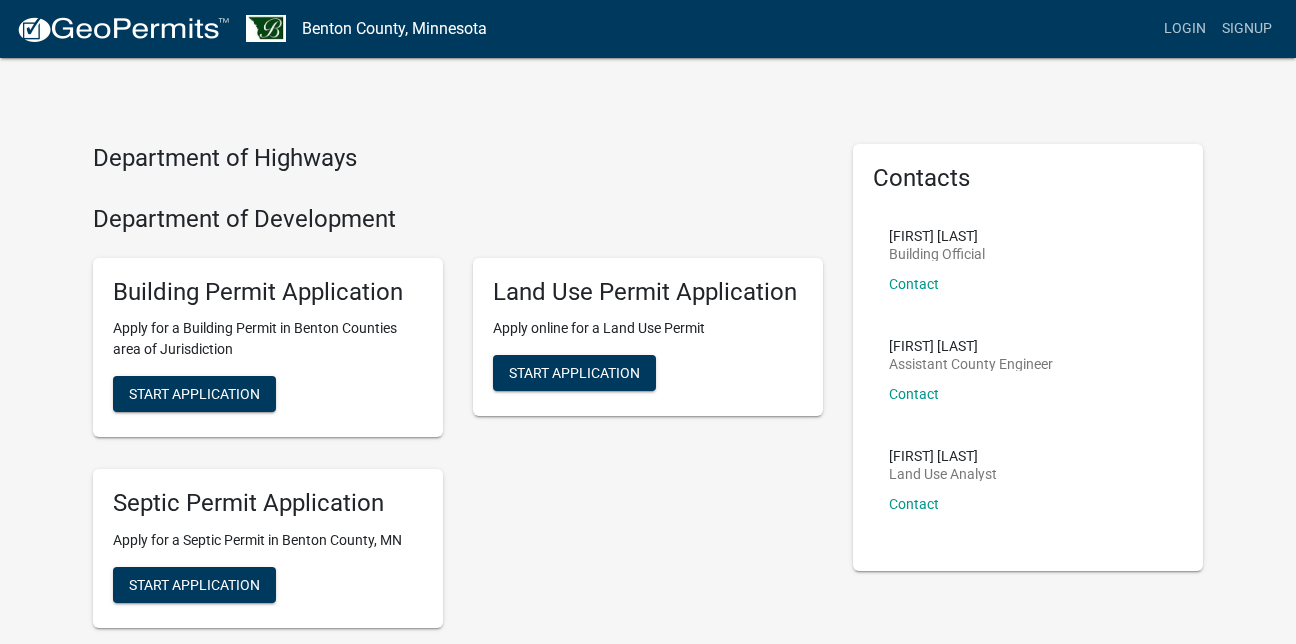 click 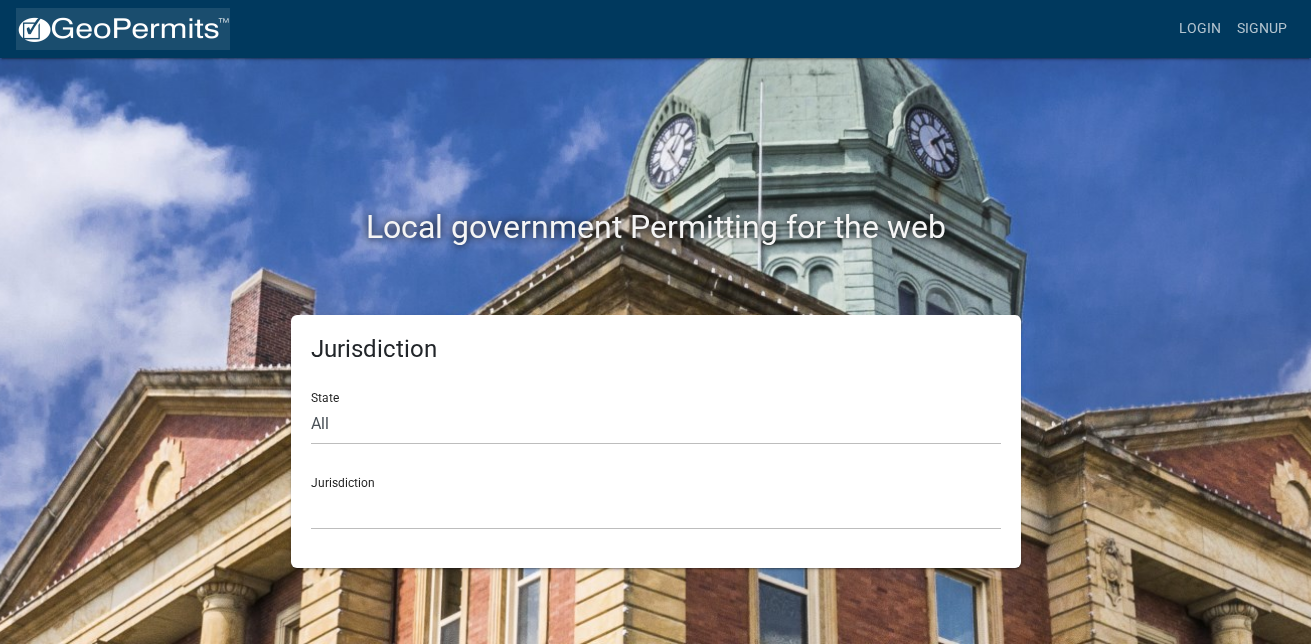 click 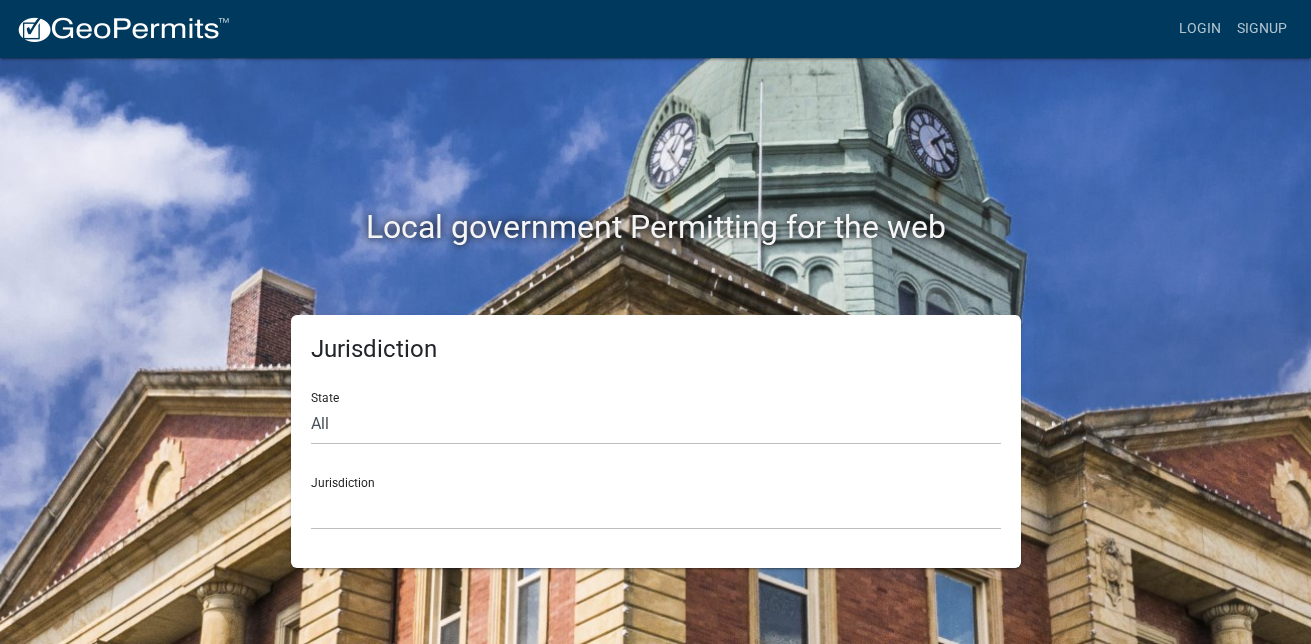 click on "Local government Permitting for the web" 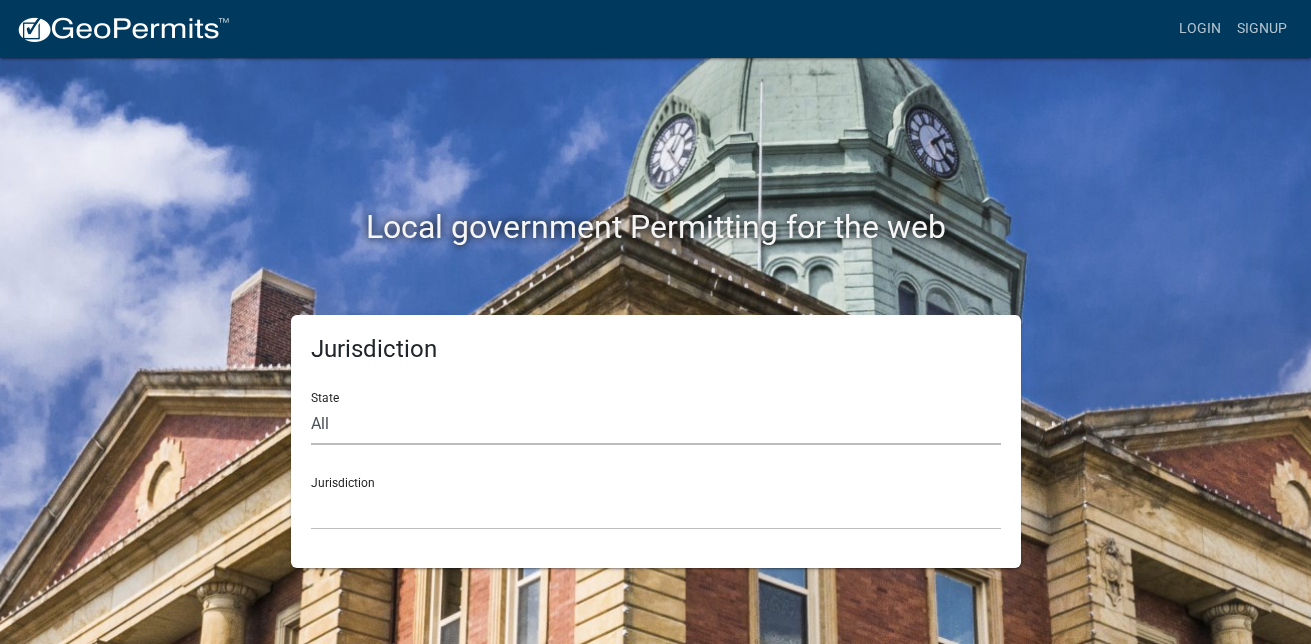 click on "All  Colorado   Georgia   Indiana   Iowa   Kansas   Minnesota   Ohio   South Carolina   Wisconsin" 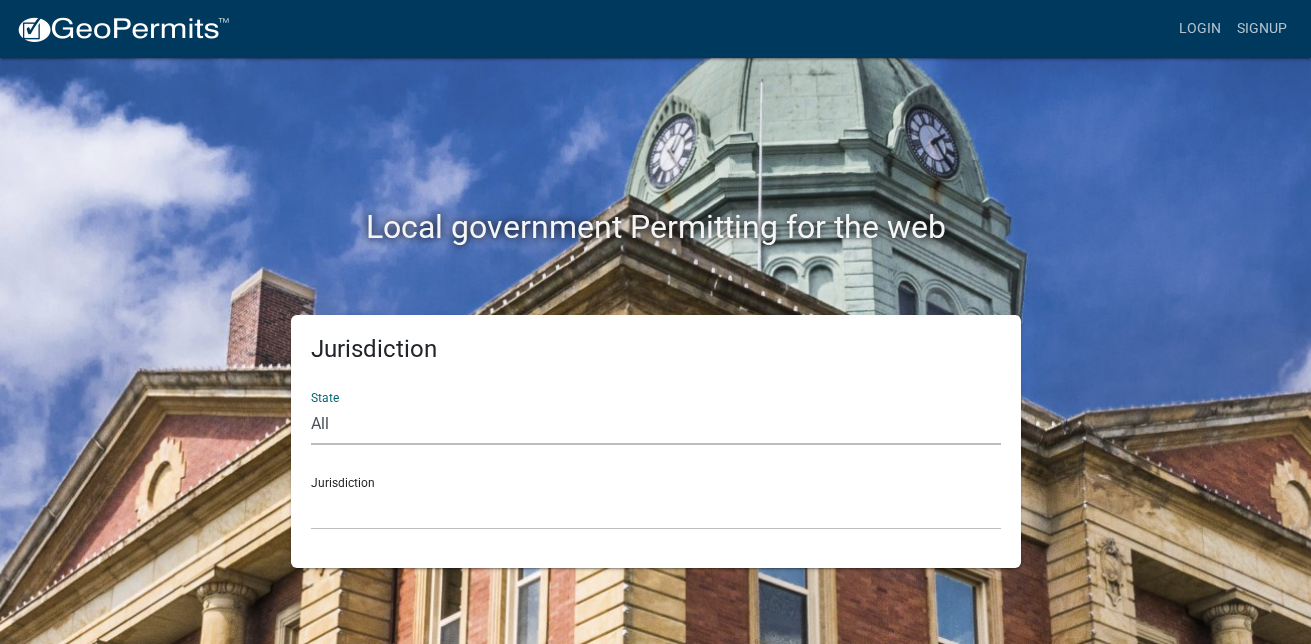 click on "Jurisdiction State All  Colorado   Georgia   Indiana   Iowa   Kansas   Minnesota   Ohio   South Carolina   Wisconsin  Jurisdiction  Custer County, Colorado   City of Bainbridge, Georgia   Cook County, Georgia   Crawford County, Georgia   Gilmer County, Georgia   Haralson County, Georgia   Jasper County, Georgia   Madison County, Georgia   Putnam County, Georgia   Talbot County, Georgia   Troup County, Georgia   City of Charlestown, Indiana   City of Jeffersonville, Indiana   City of Logansport, Indiana   Decatur County, Indiana   Grant County, Indiana   Howard County, Indiana   Huntington County, Indiana   Jasper County, Indiana   Kosciusko County, Indiana   La Porte County, Indiana   Miami County, Indiana   Montgomery County, Indiana   Morgan County, Indiana   Newton County, Indiana   Porter County, Indiana   River Ridge Development Authority, Indiana   Tippecanoe County, Indiana   Vigo County, Indiana   Wells County, Indiana   Whitley County, Indiana   Boone County, Iowa   Butler County, Iowa" 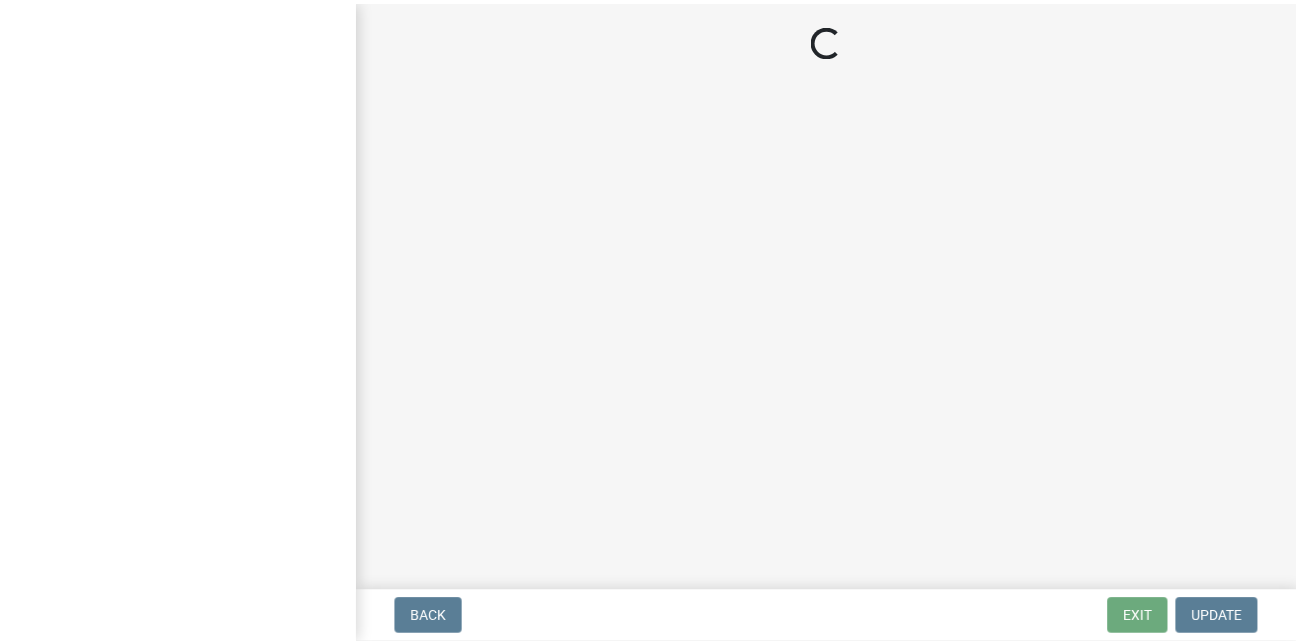 scroll, scrollTop: 0, scrollLeft: 0, axis: both 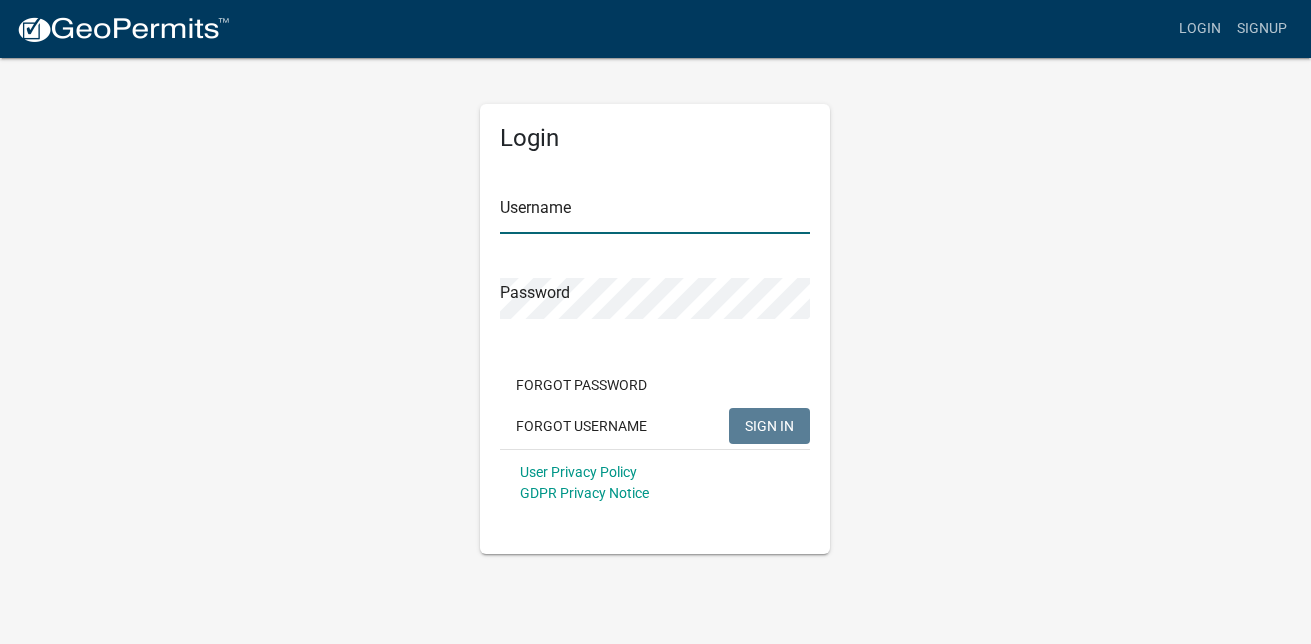 type on "[EMAIL]" 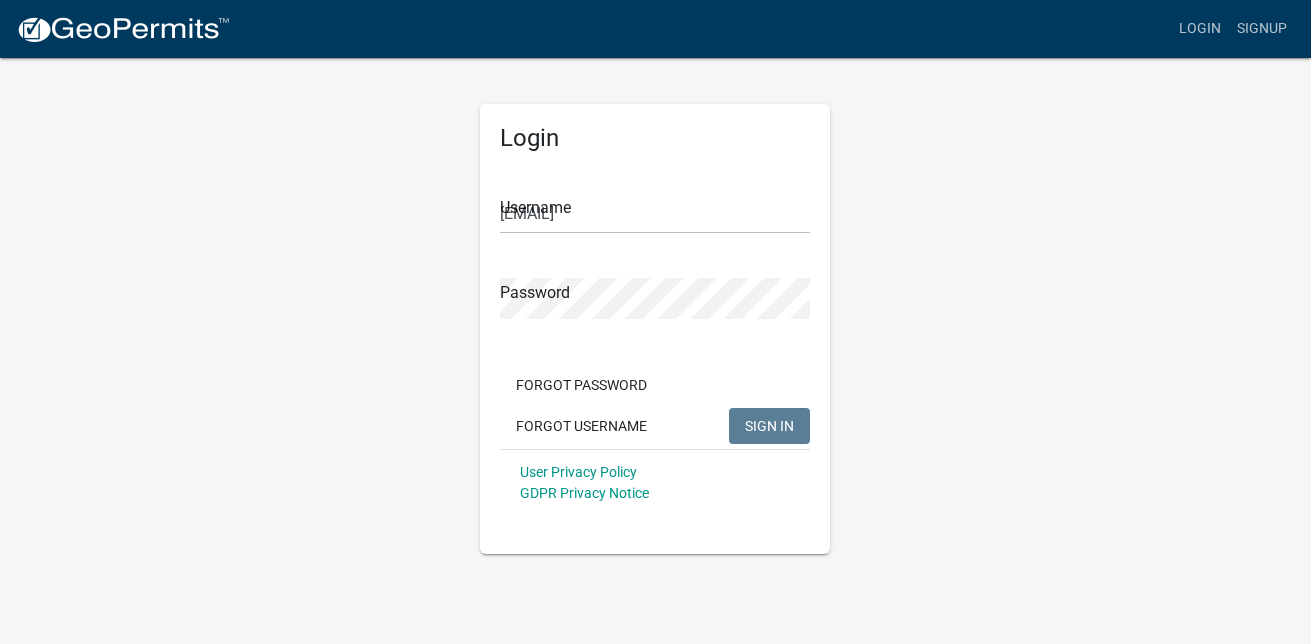 click on "SIGN IN" 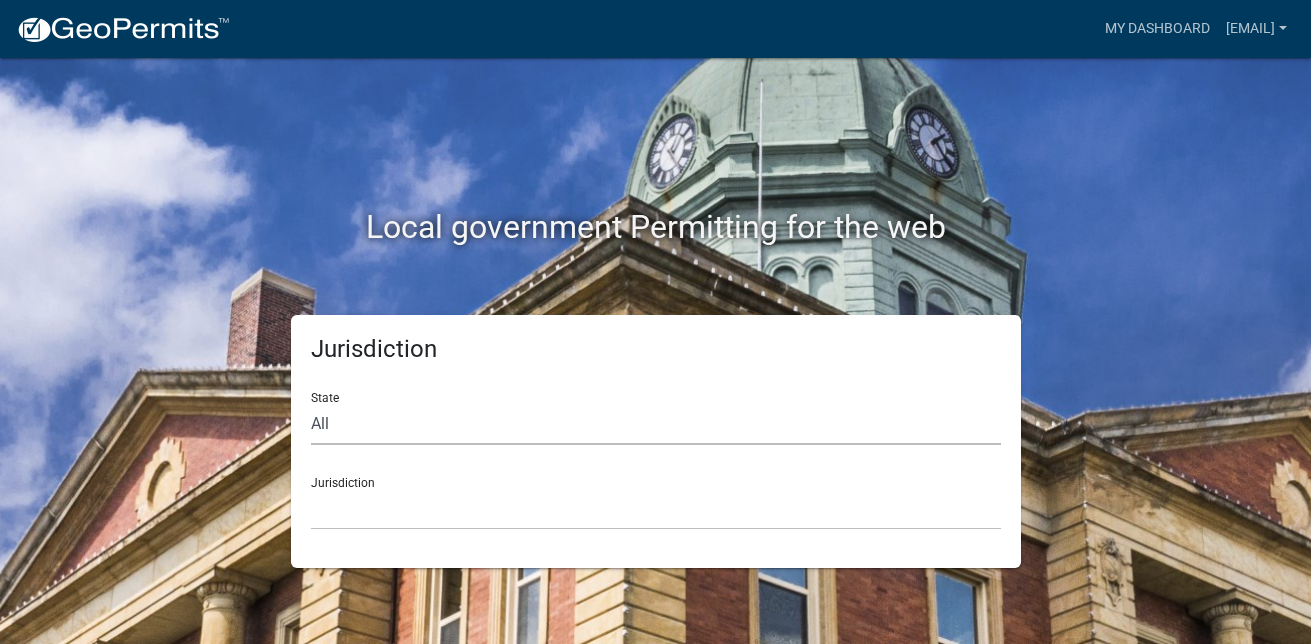 click on "All  Colorado   Georgia   Indiana   Iowa   Kansas   Minnesota   Ohio   South Carolina   Wisconsin" 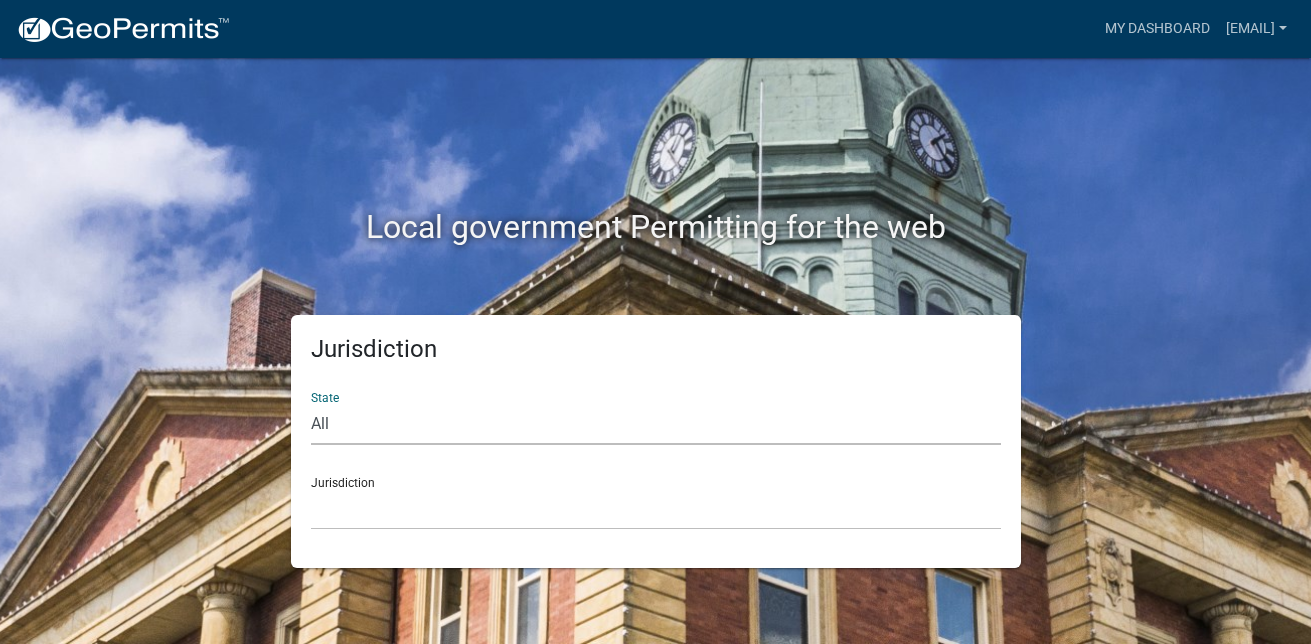 select on "Minnesota" 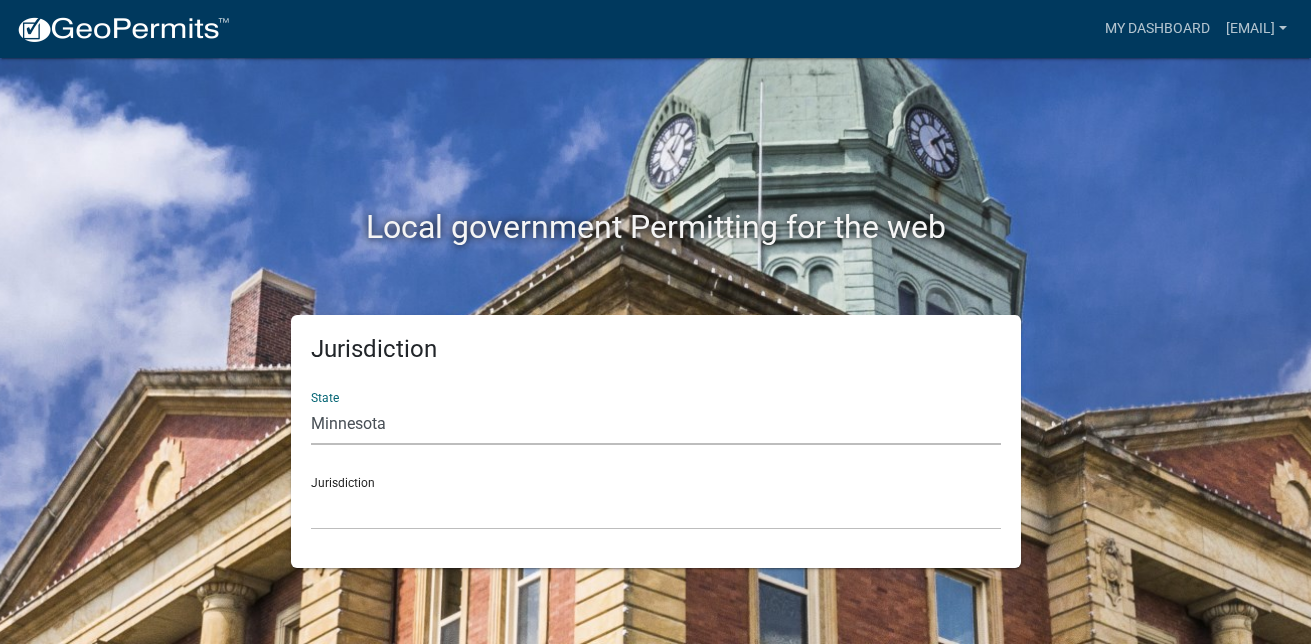 click on "All  Colorado   Georgia   Indiana   Iowa   Kansas   Minnesota   Ohio   South Carolina   Wisconsin" 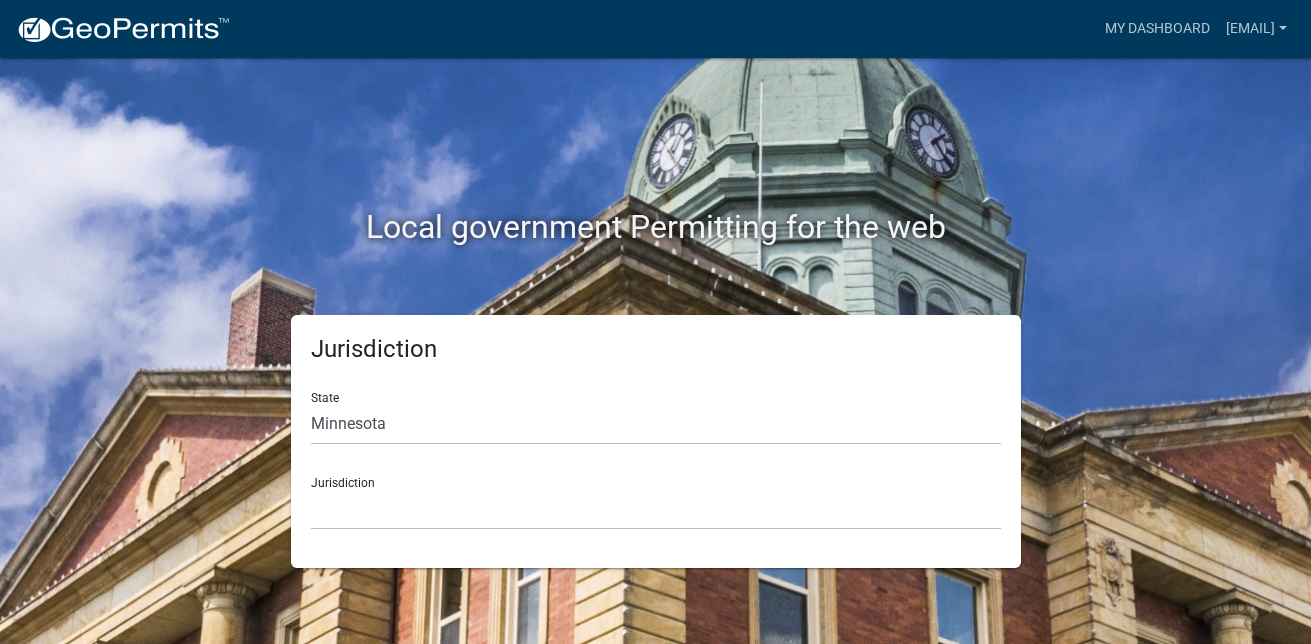 click on "Jurisdiction State All  Colorado   Georgia   Indiana   Iowa   Kansas   Minnesota   Ohio   South Carolina   Wisconsin  Jurisdiction Becker County, Minnesota Benton County, Minnesota Carlton County, Minnesota City of La Crescent, Minnesota City of Luverne, Minnesota City of New Ulm, Minnesota Freeborn County, Minnesota Houston County, Minnesota Isanti County, Minnesota Le Sueur County, Minnesota Mower County, Minnesota Murray County, Minnesota Otter Tail County, Minnesota Pine County, Minnesota Rice County, Minnesota Wabasha County, Minnesota Waseca County, Minnesota" 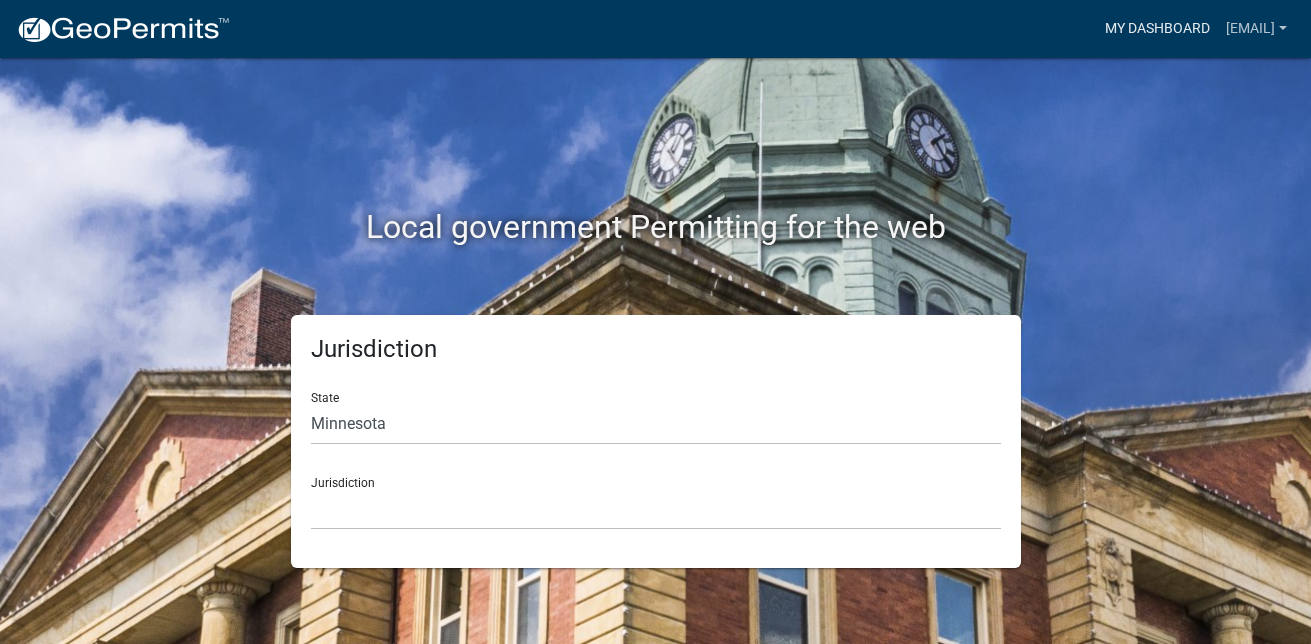 click on "My Dashboard" at bounding box center (1157, 29) 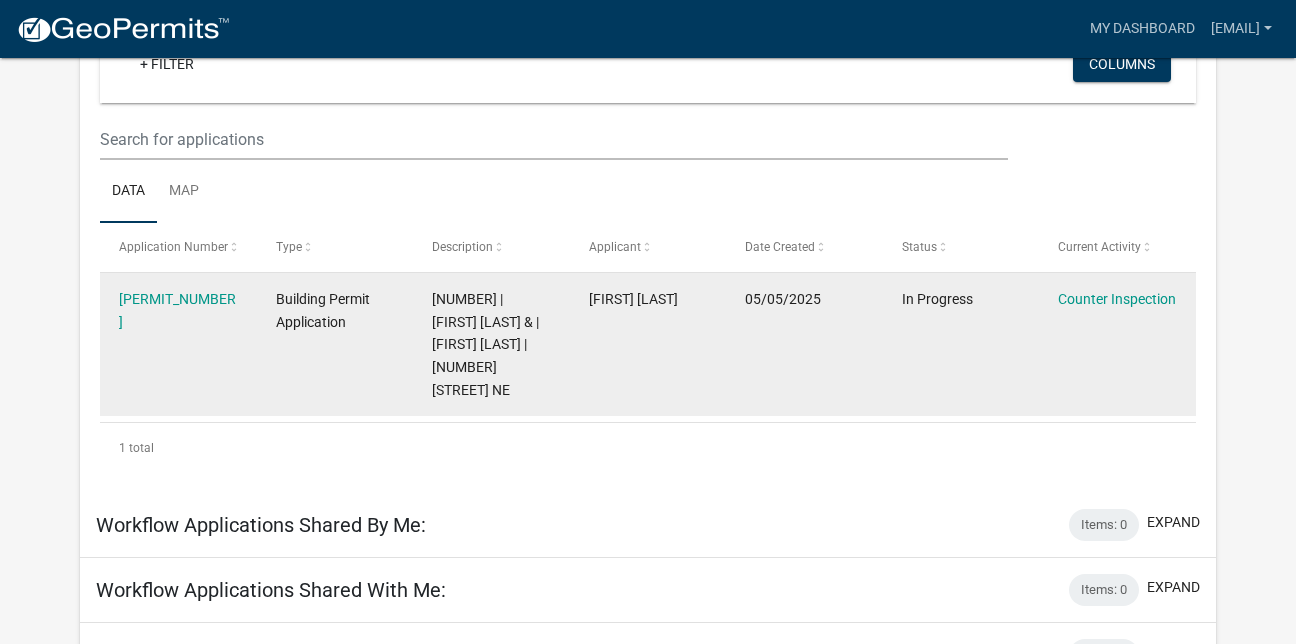 scroll, scrollTop: 265, scrollLeft: 0, axis: vertical 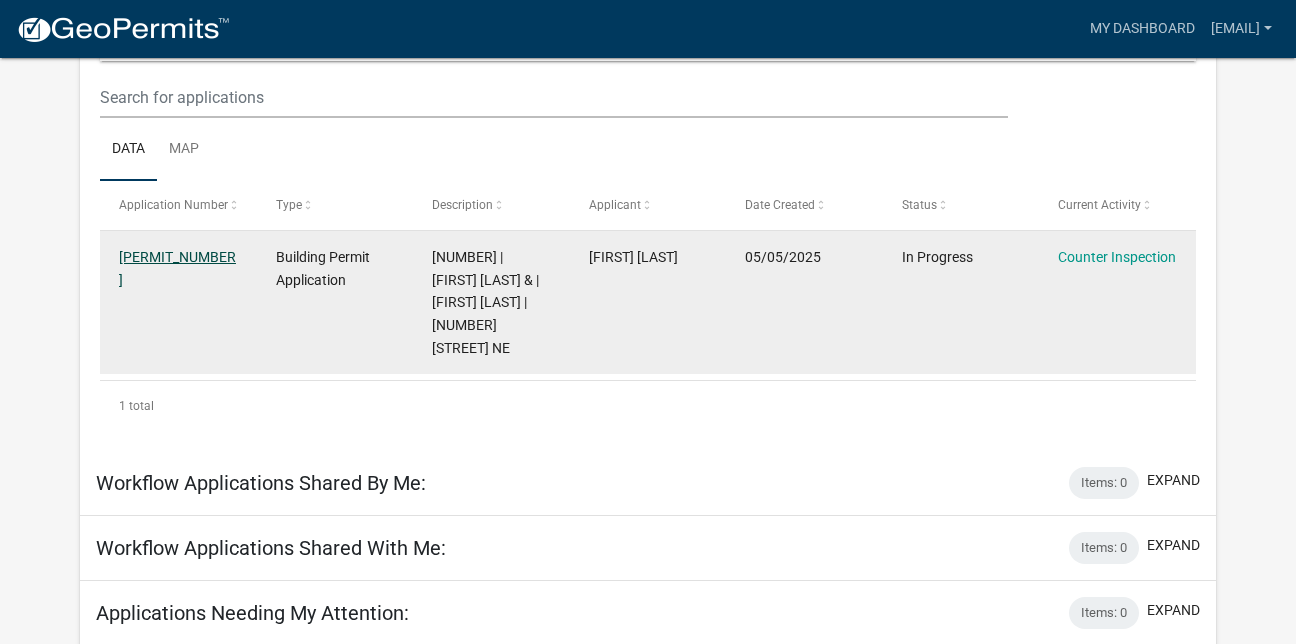 click on "[CASE_NUMBER]" 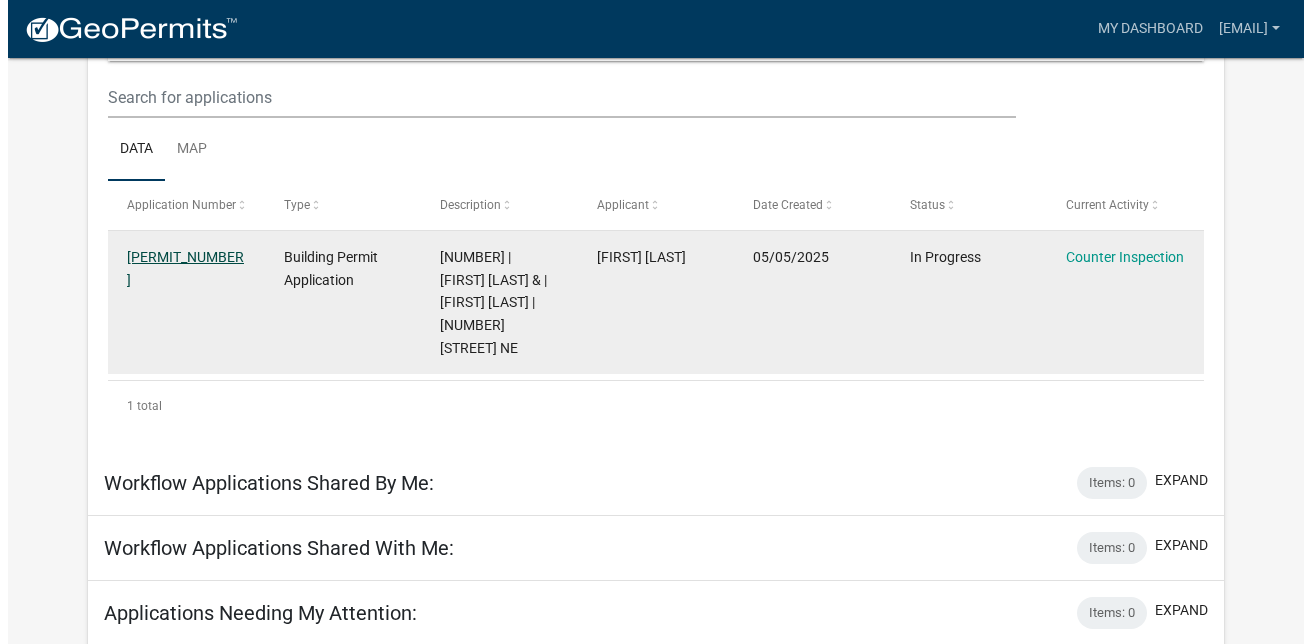 scroll, scrollTop: 0, scrollLeft: 0, axis: both 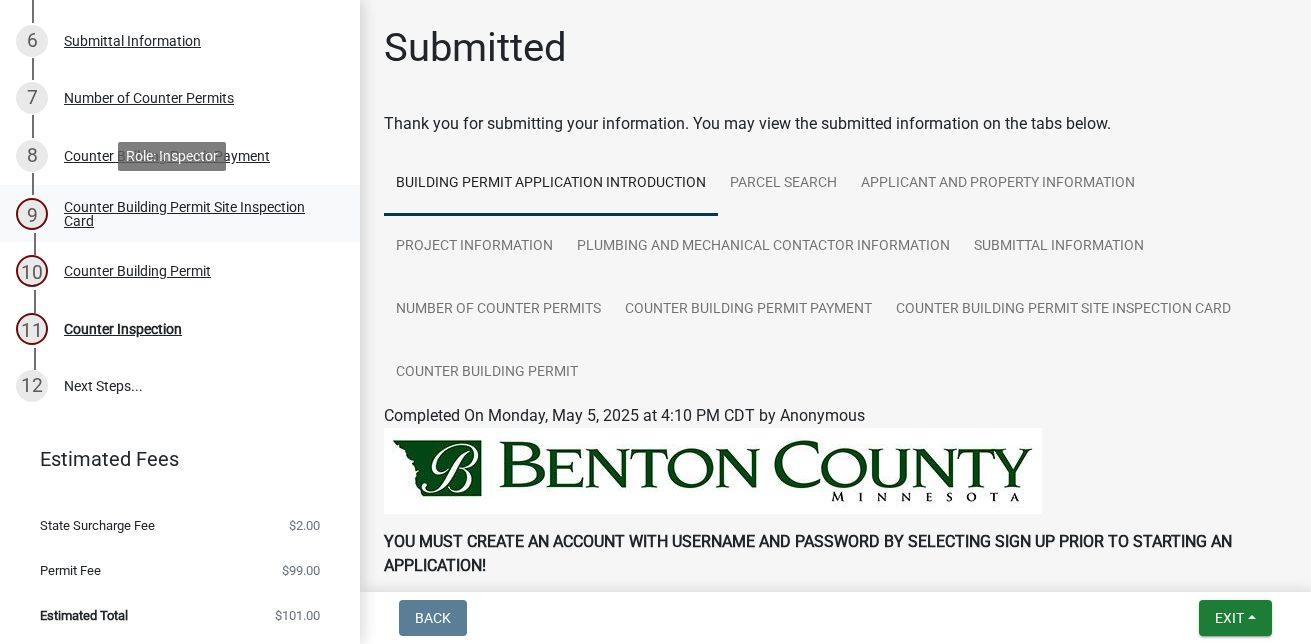 click on "Counter Building Permit Site Inspection Card" at bounding box center (196, 214) 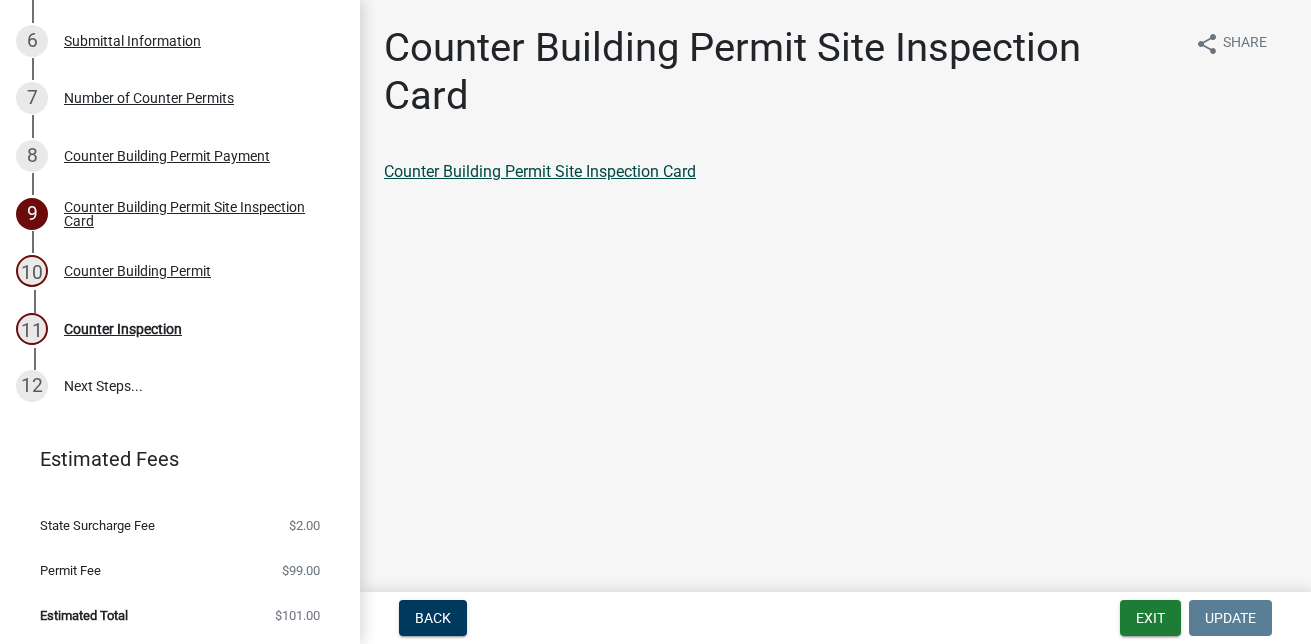 click on "Counter Building Permit Site Inspection Card" 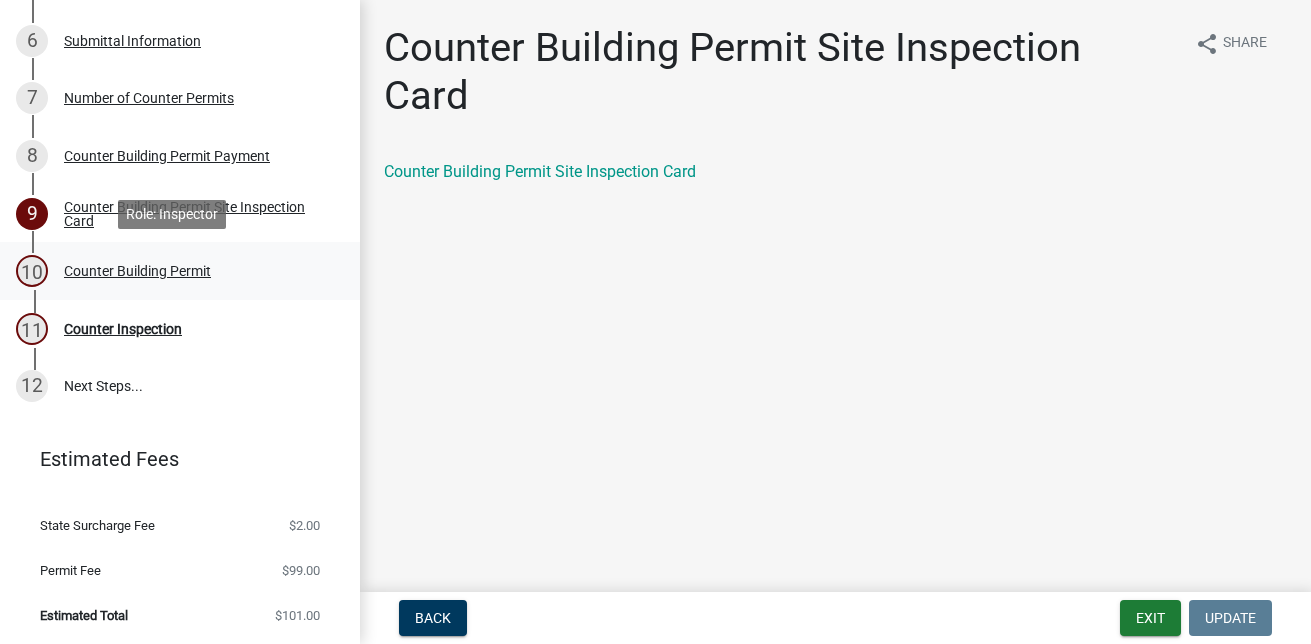 click on "Counter Building Permit" at bounding box center (137, 271) 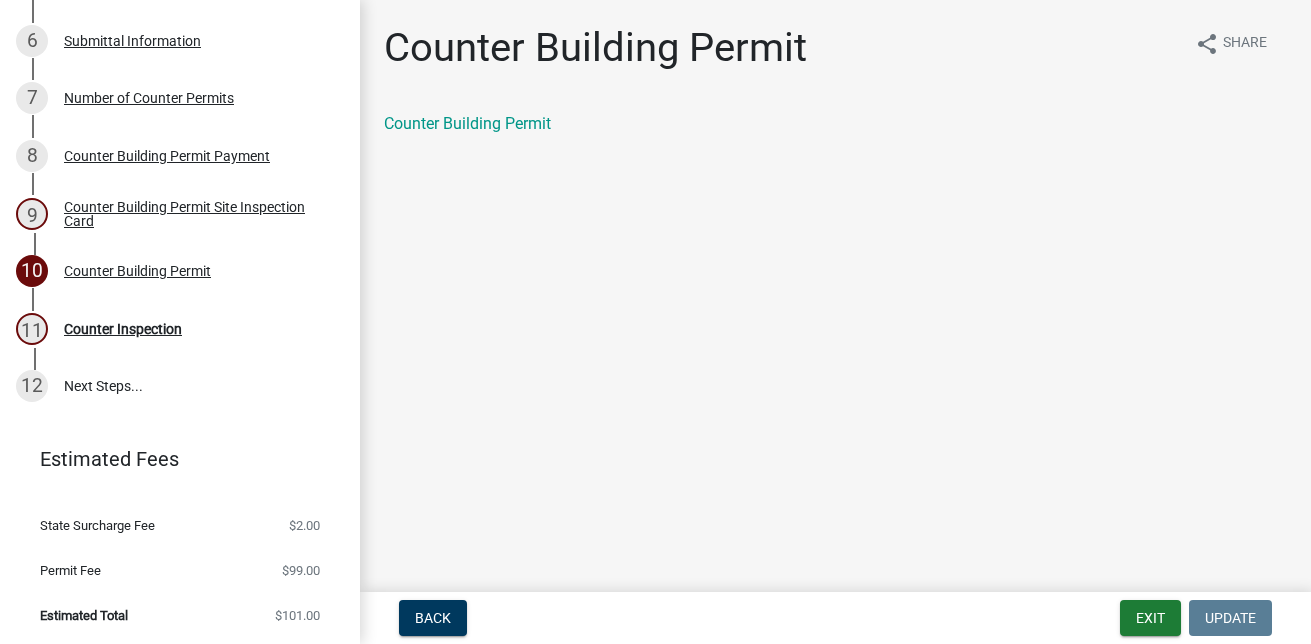 click on "Counter Building Permit share Share Counter Building Permit" 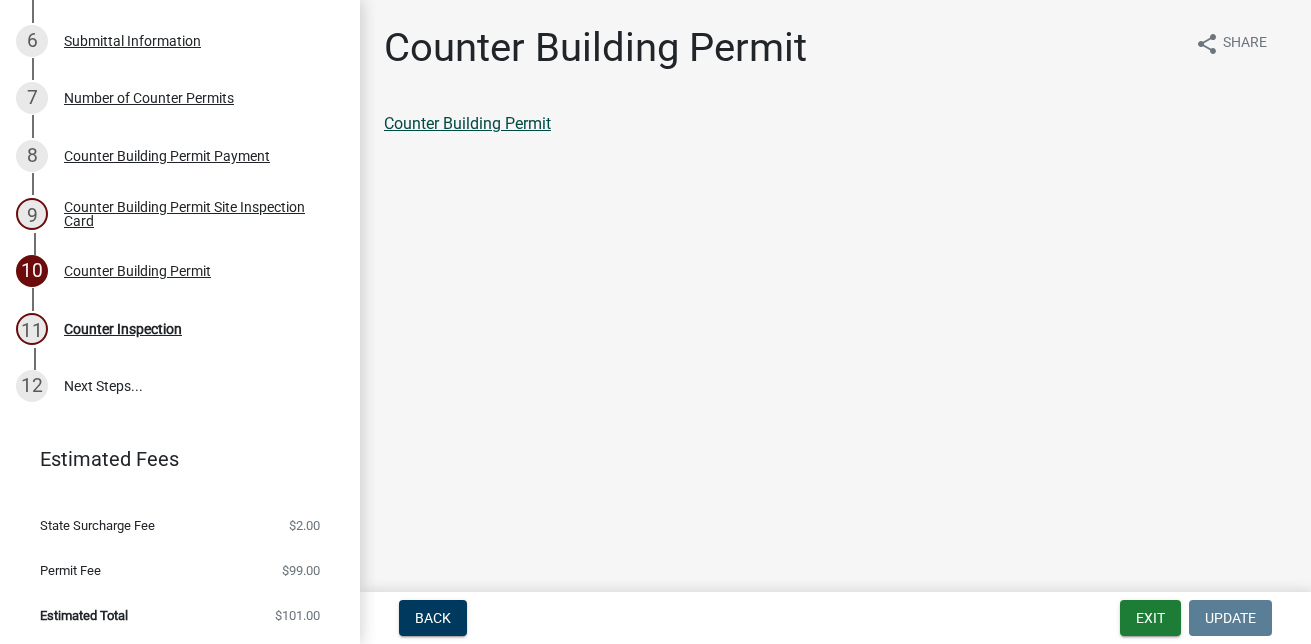 click on "Counter Building Permit" 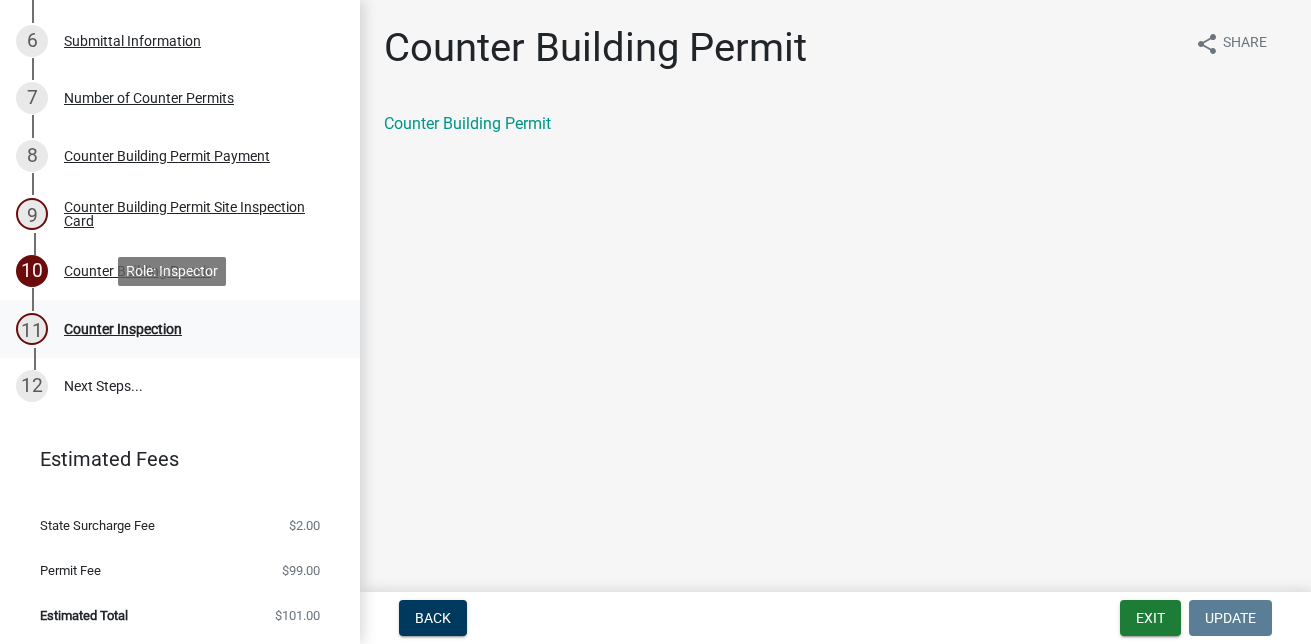 click on "Counter Inspection" at bounding box center [123, 329] 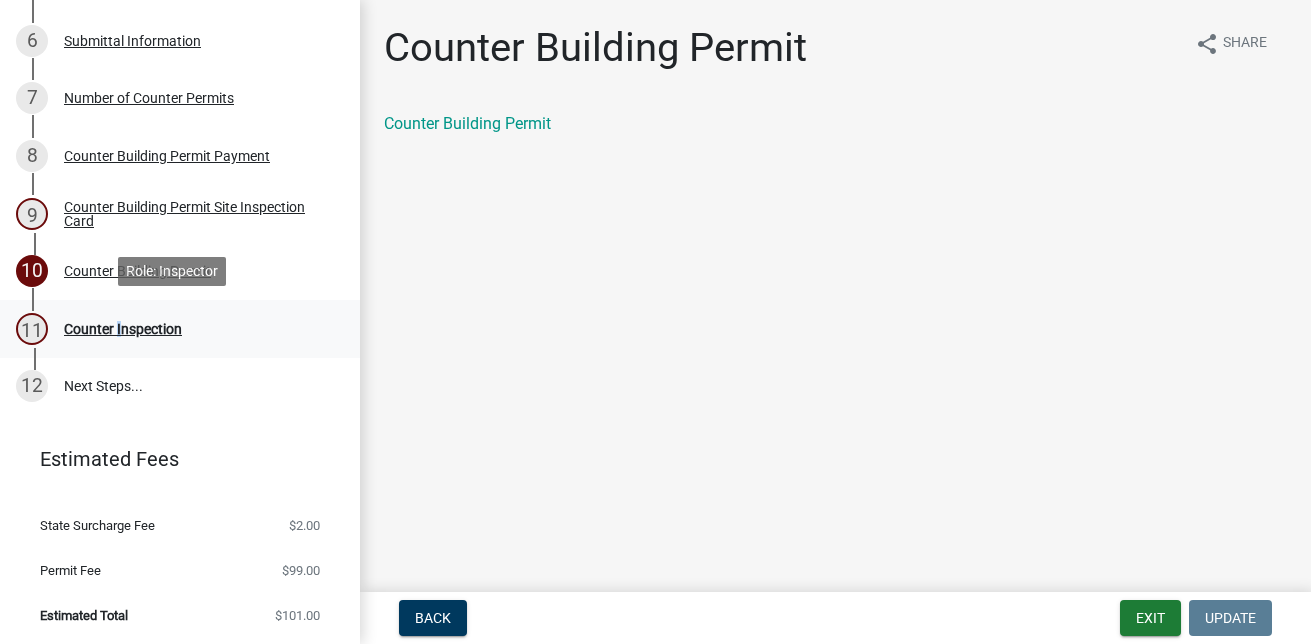 click on "Counter Inspection" at bounding box center (123, 329) 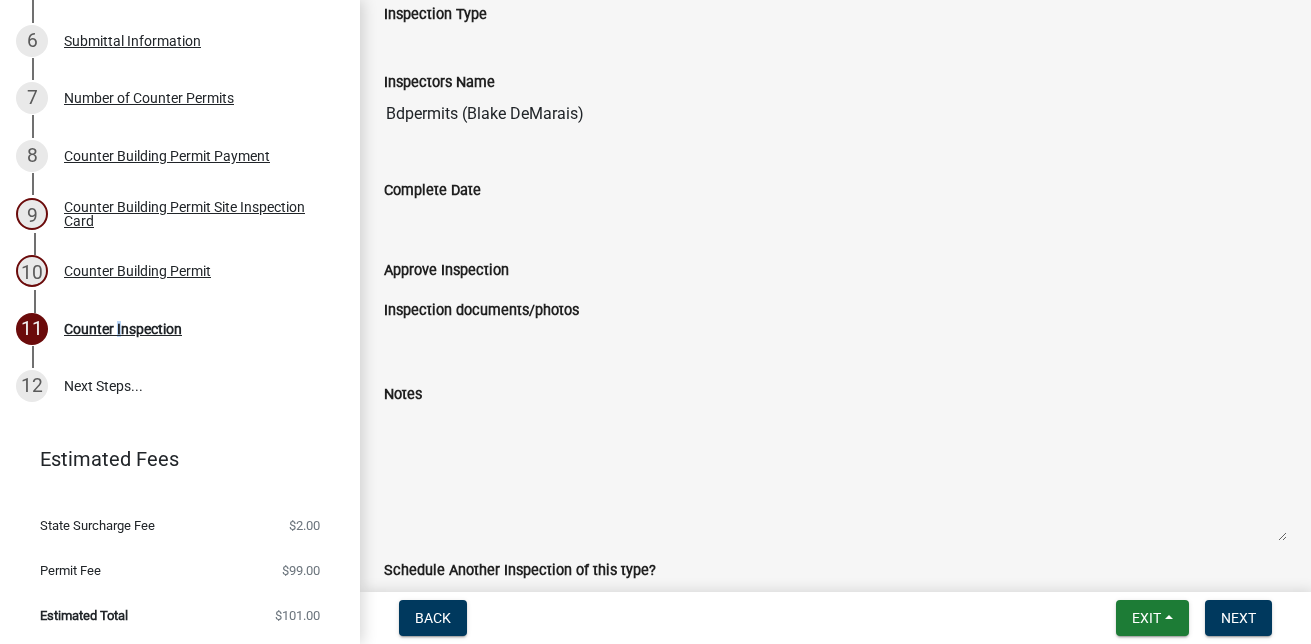 scroll, scrollTop: 0, scrollLeft: 0, axis: both 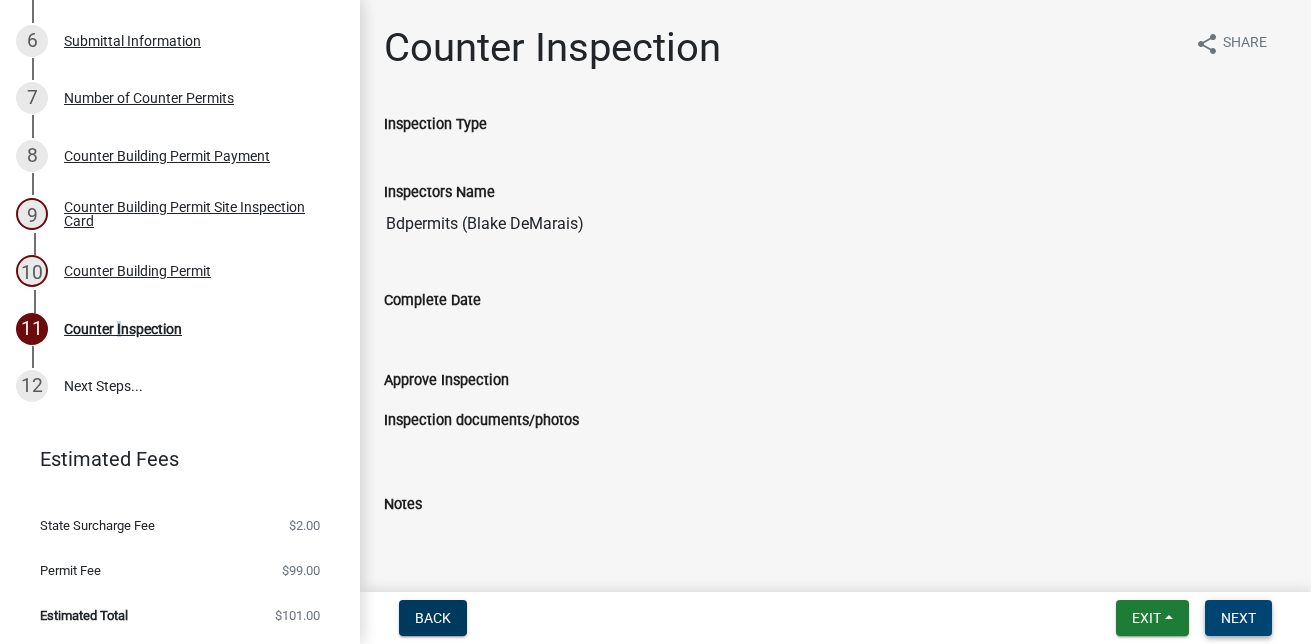 click on "Next" at bounding box center [1238, 618] 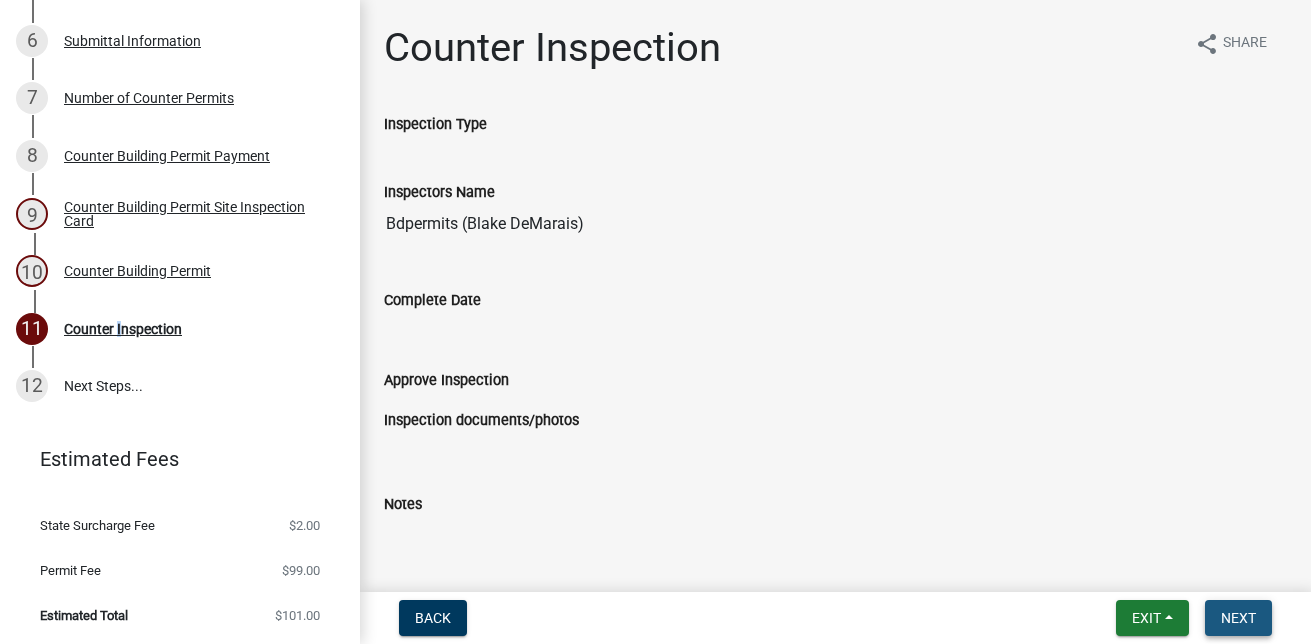 click on "Next" at bounding box center (1238, 618) 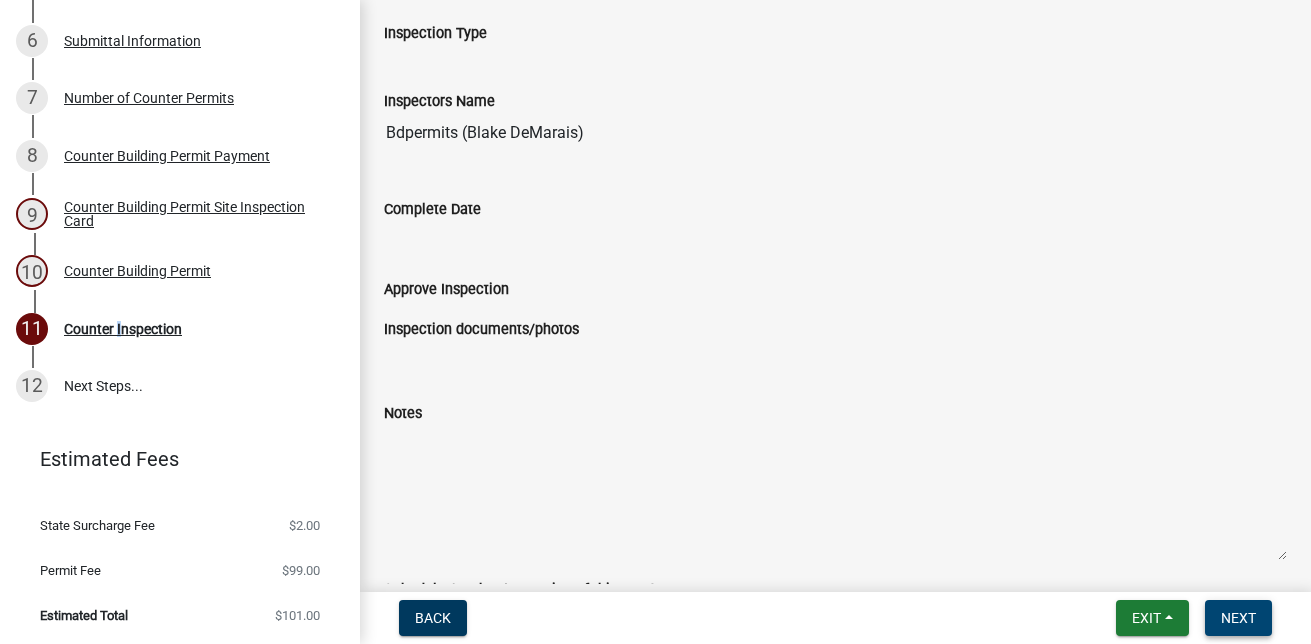 scroll, scrollTop: 202, scrollLeft: 0, axis: vertical 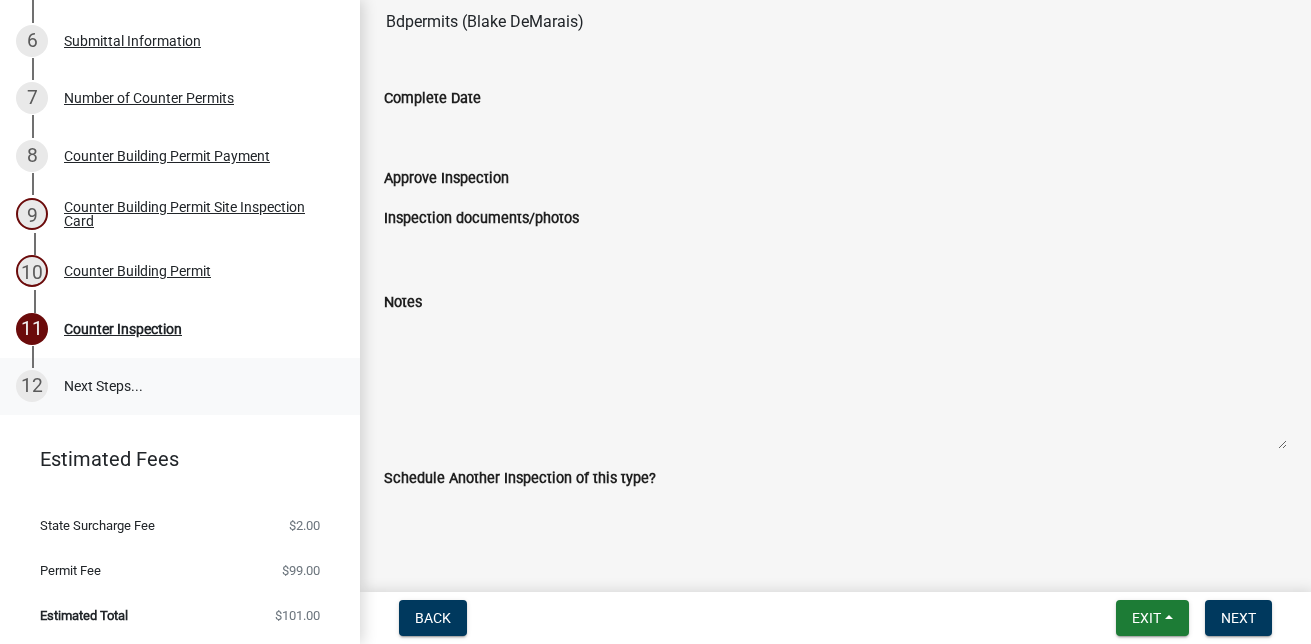 click on "12   Next Steps..." at bounding box center [180, 387] 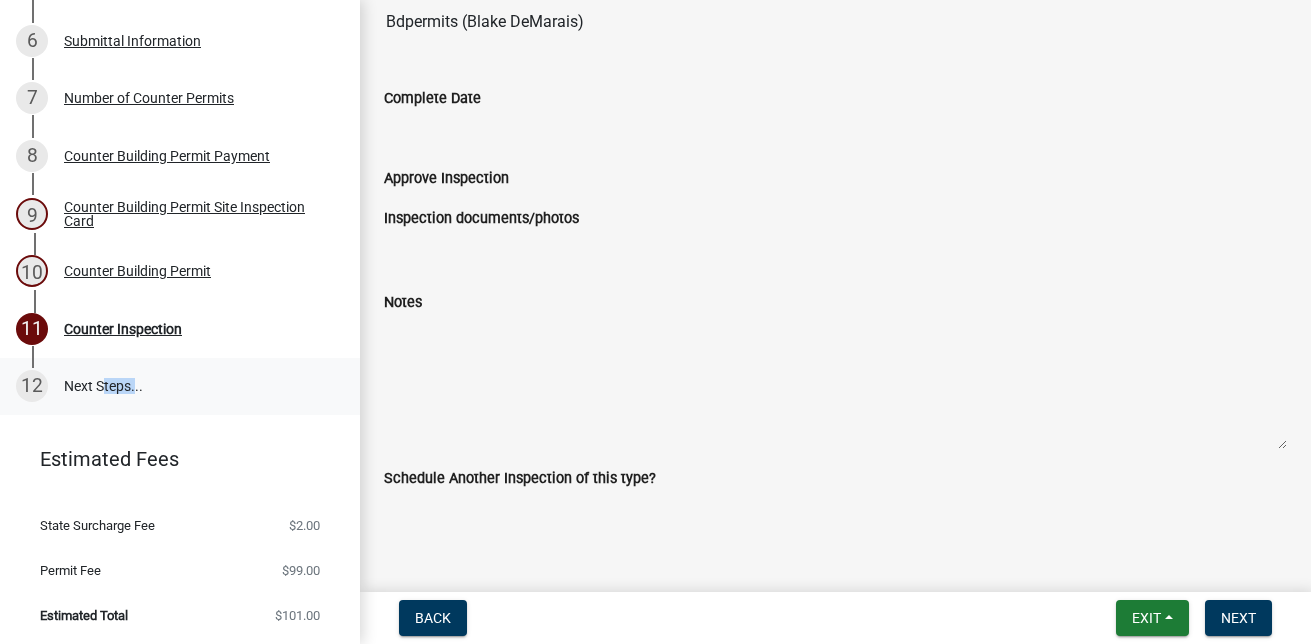 click on "12   Next Steps..." at bounding box center [180, 387] 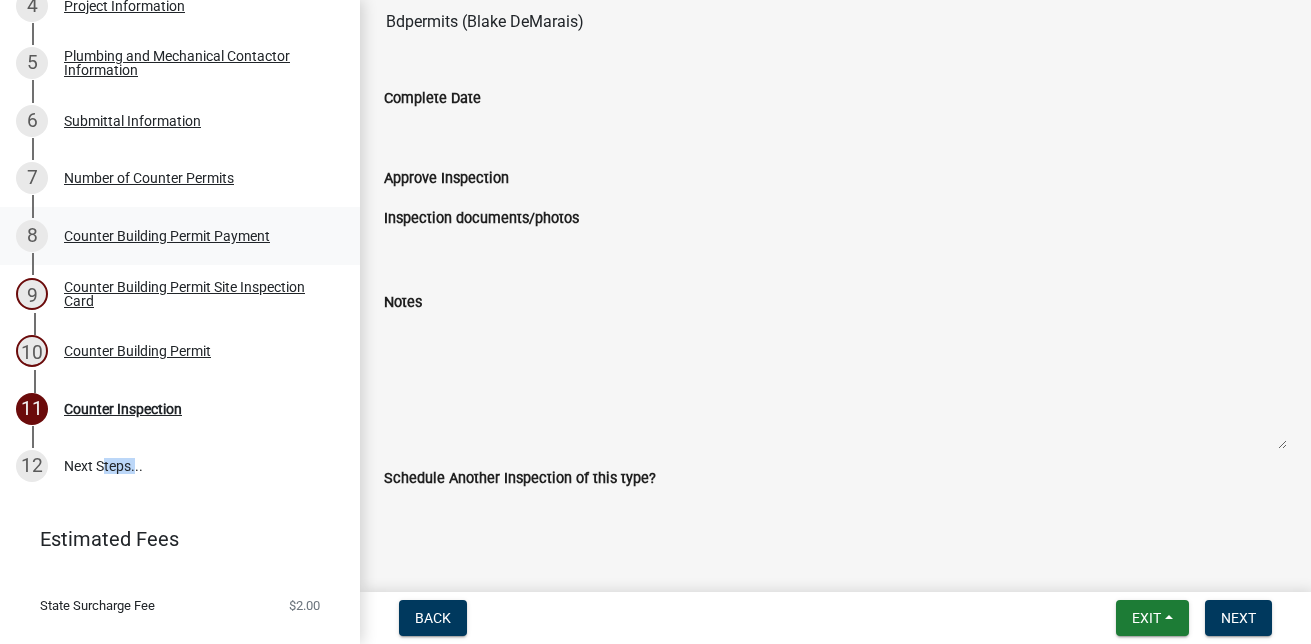 scroll, scrollTop: 280, scrollLeft: 0, axis: vertical 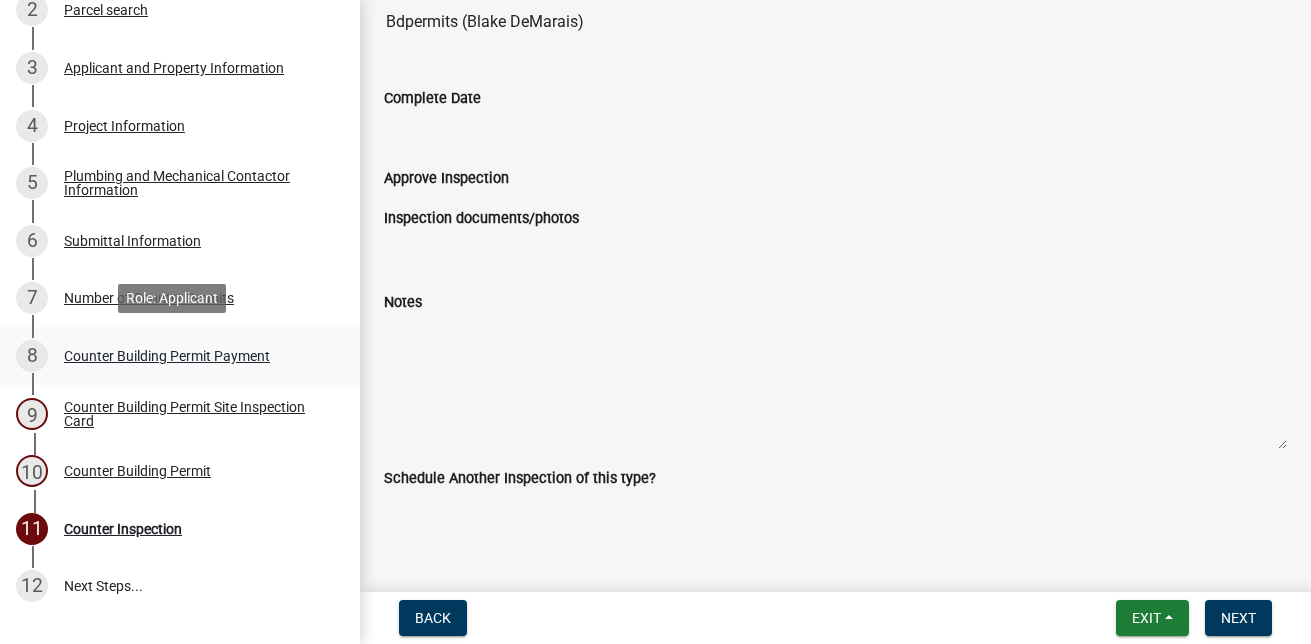 click on "Counter Building Permit Payment" at bounding box center [167, 356] 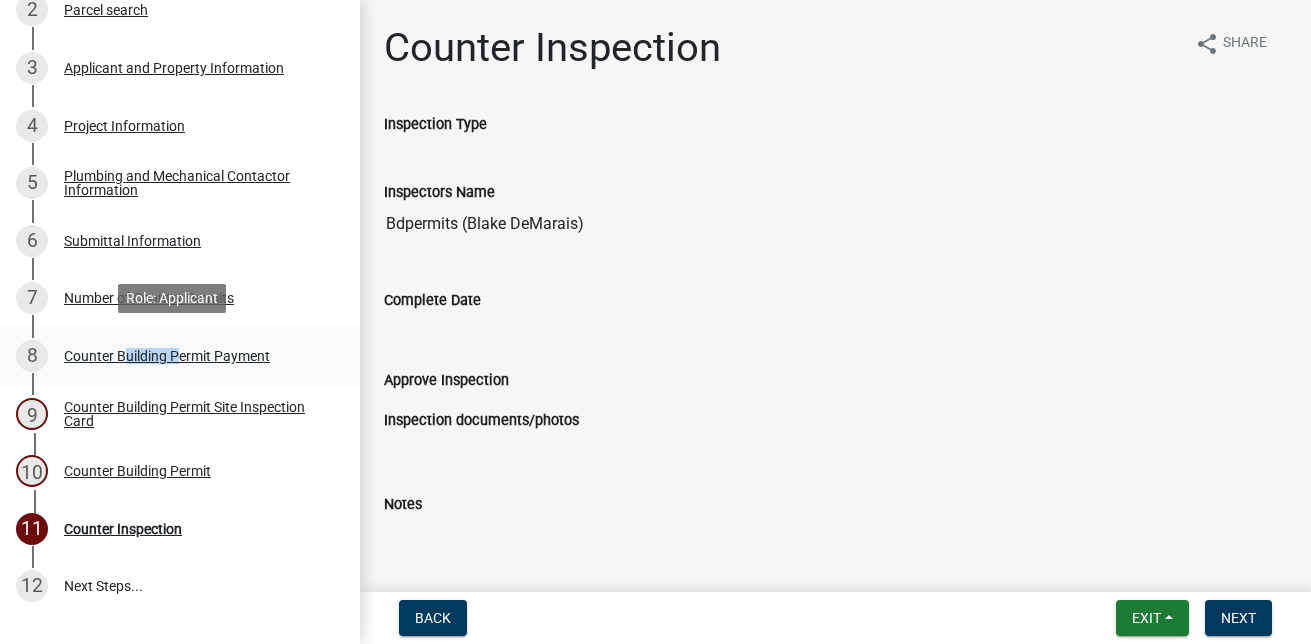 click on "Counter Building Permit Payment" at bounding box center (167, 356) 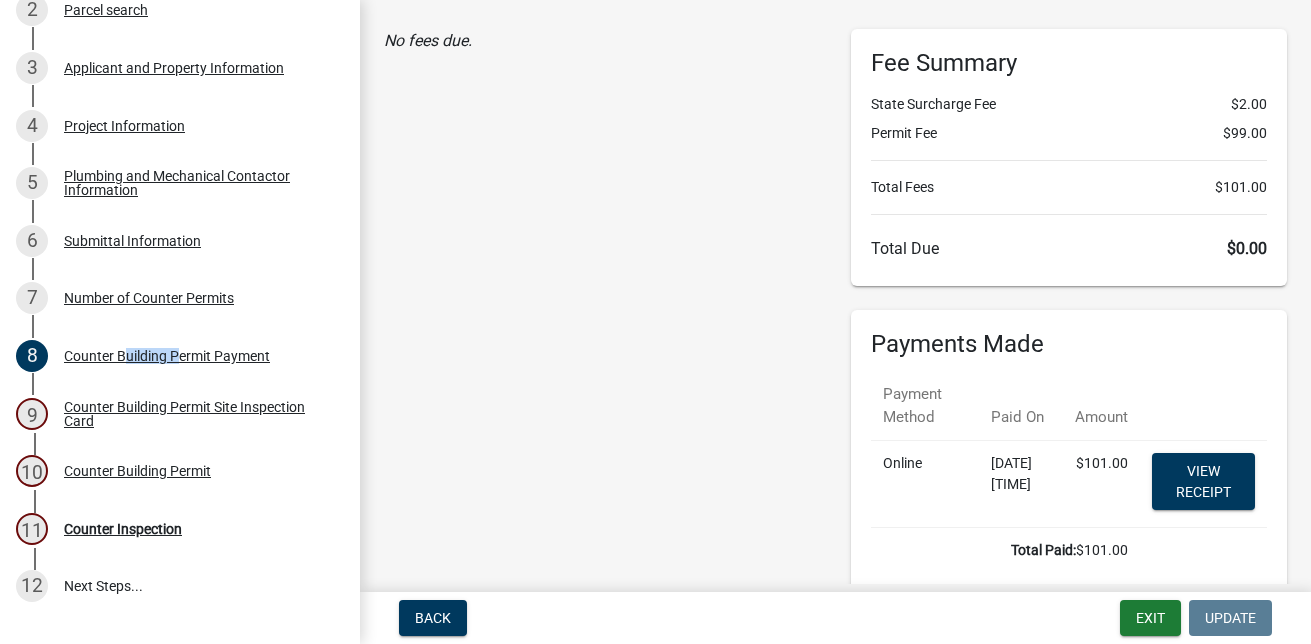 scroll, scrollTop: 0, scrollLeft: 0, axis: both 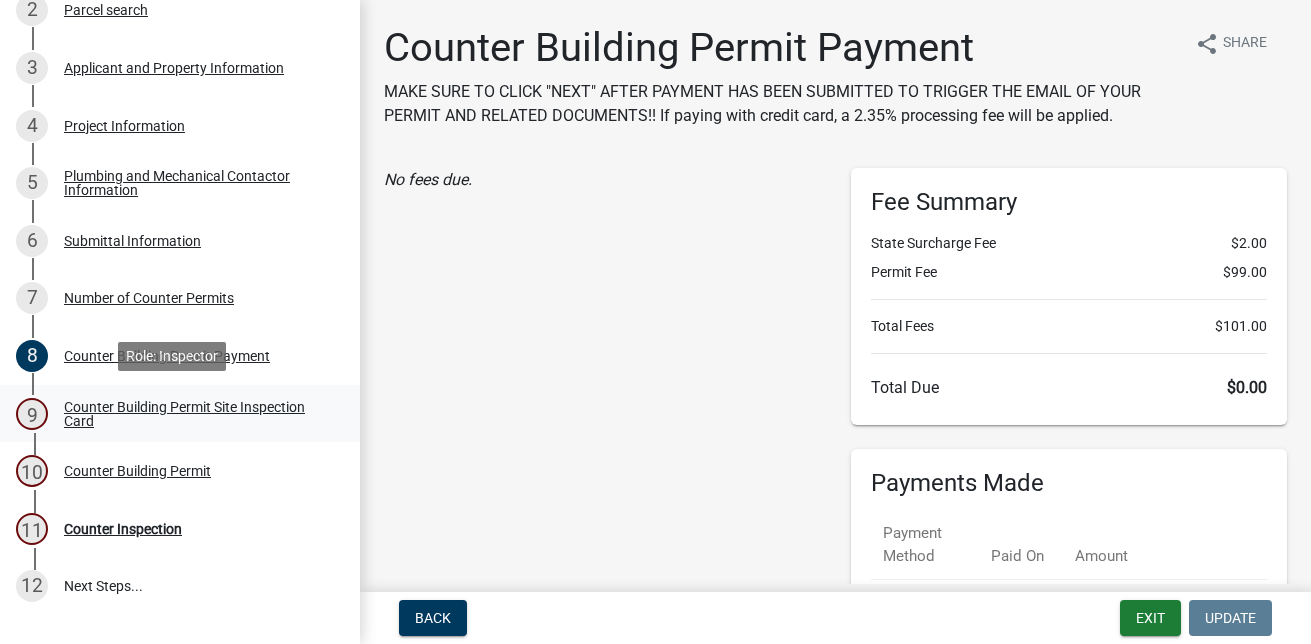 click on "Counter Building Permit Site Inspection Card" at bounding box center [196, 414] 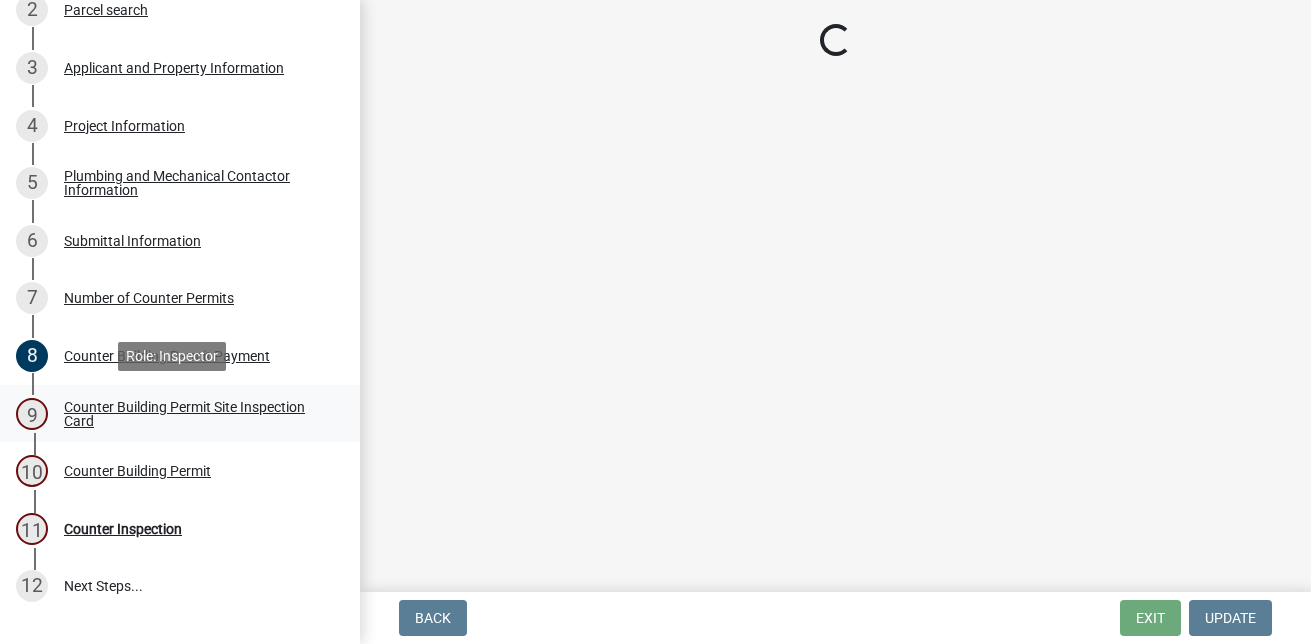 click on "Counter Building Permit Site Inspection Card" at bounding box center [196, 414] 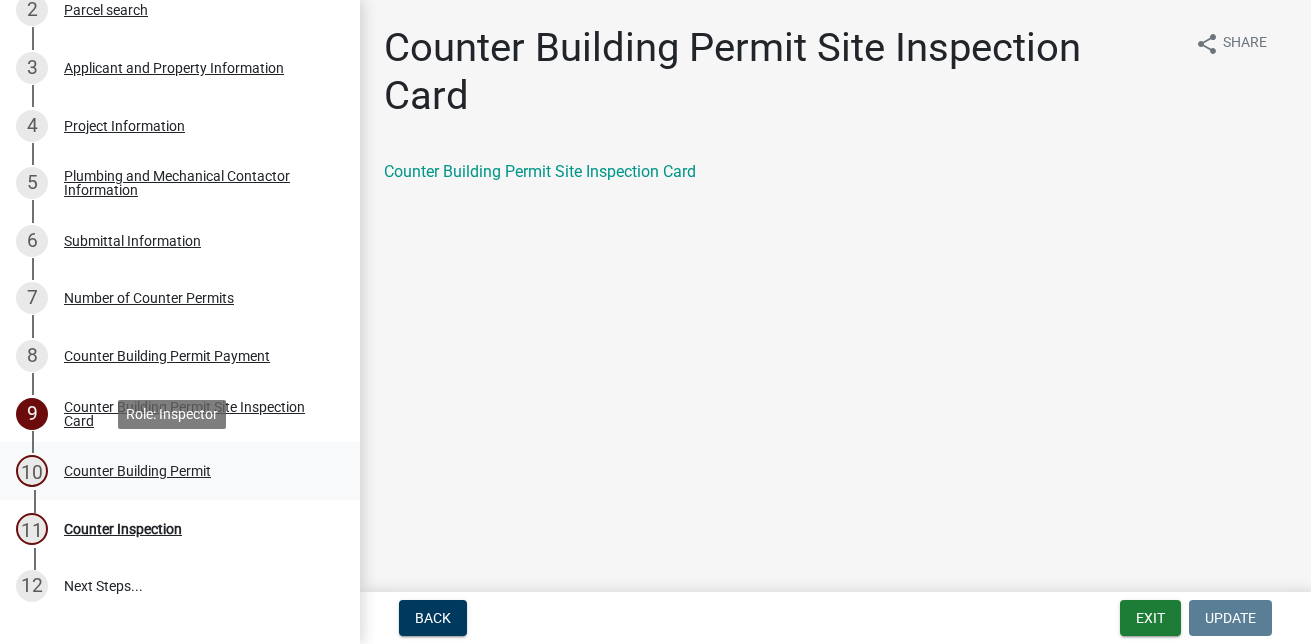 click on "Counter Building Permit" at bounding box center [137, 471] 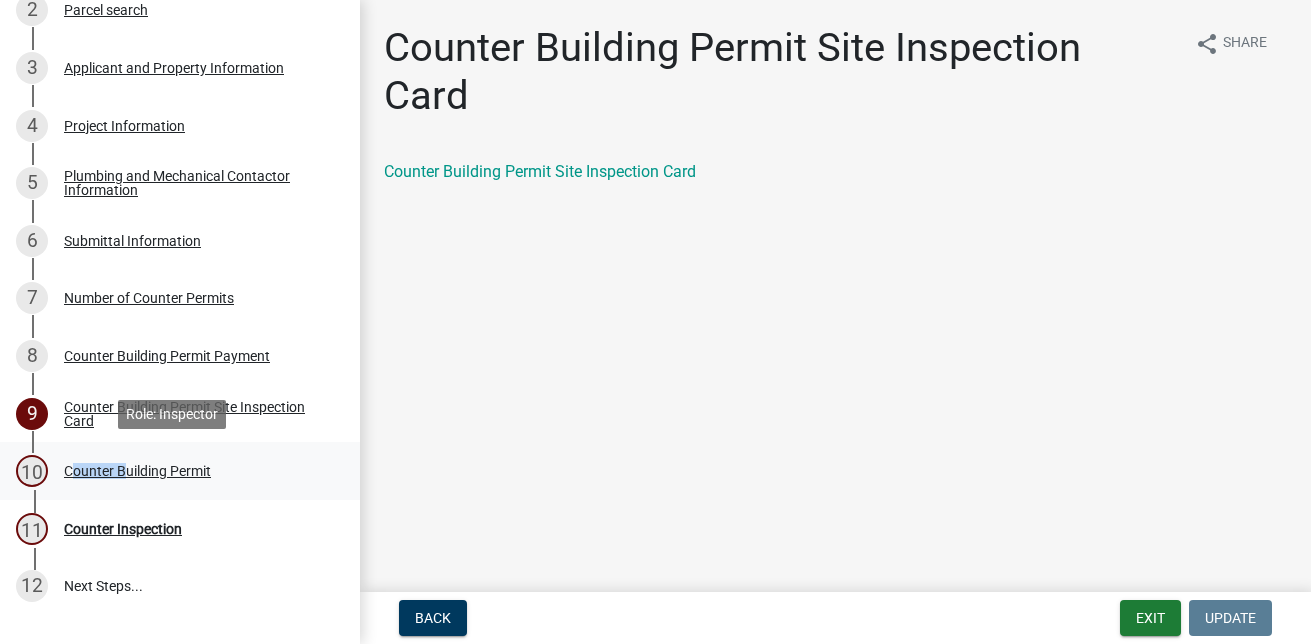 click on "Counter Building Permit" at bounding box center [137, 471] 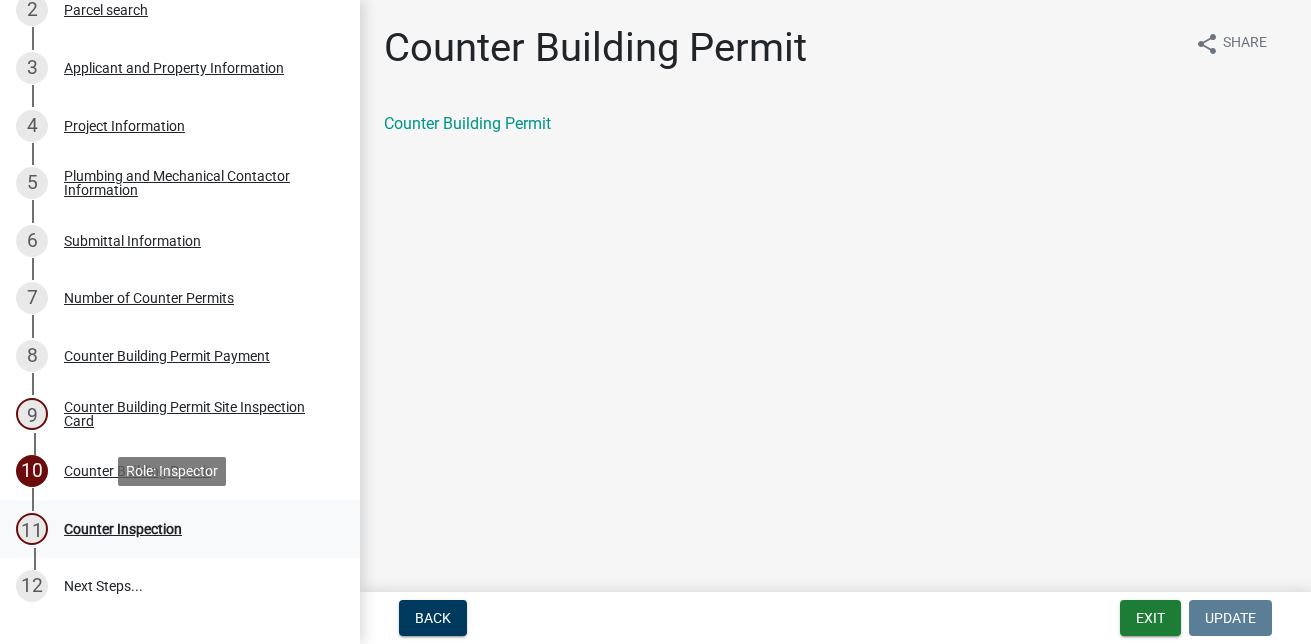 click on "Counter Inspection" at bounding box center (123, 529) 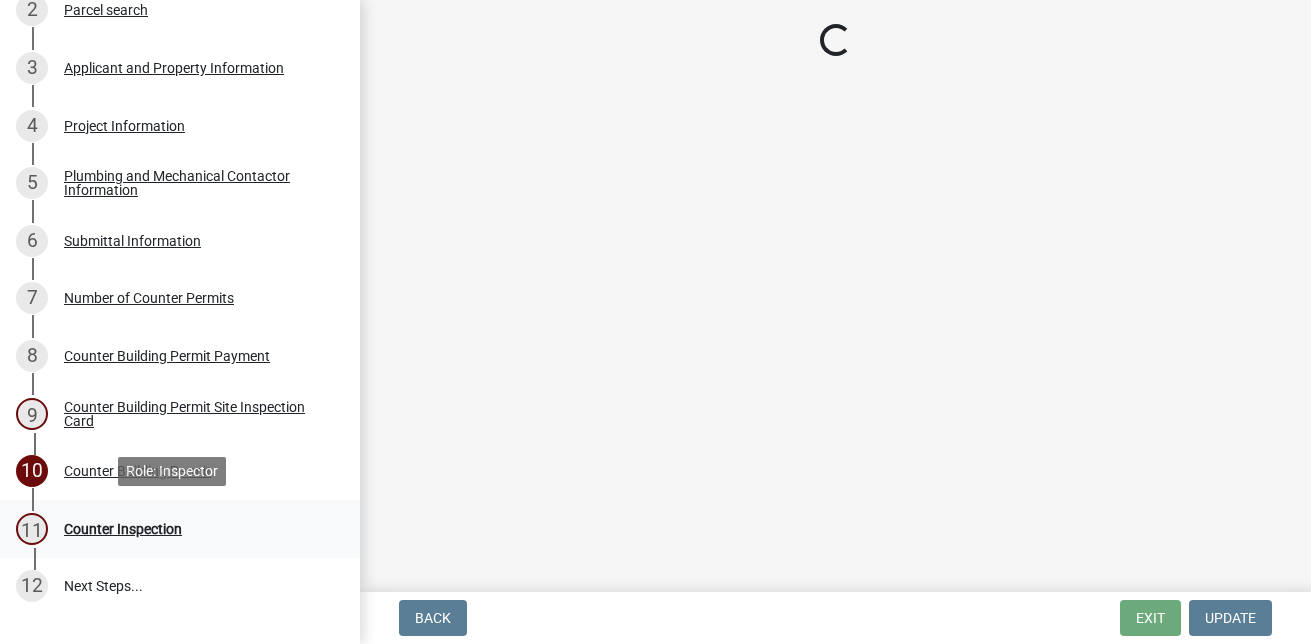 click on "Counter Inspection" at bounding box center [123, 529] 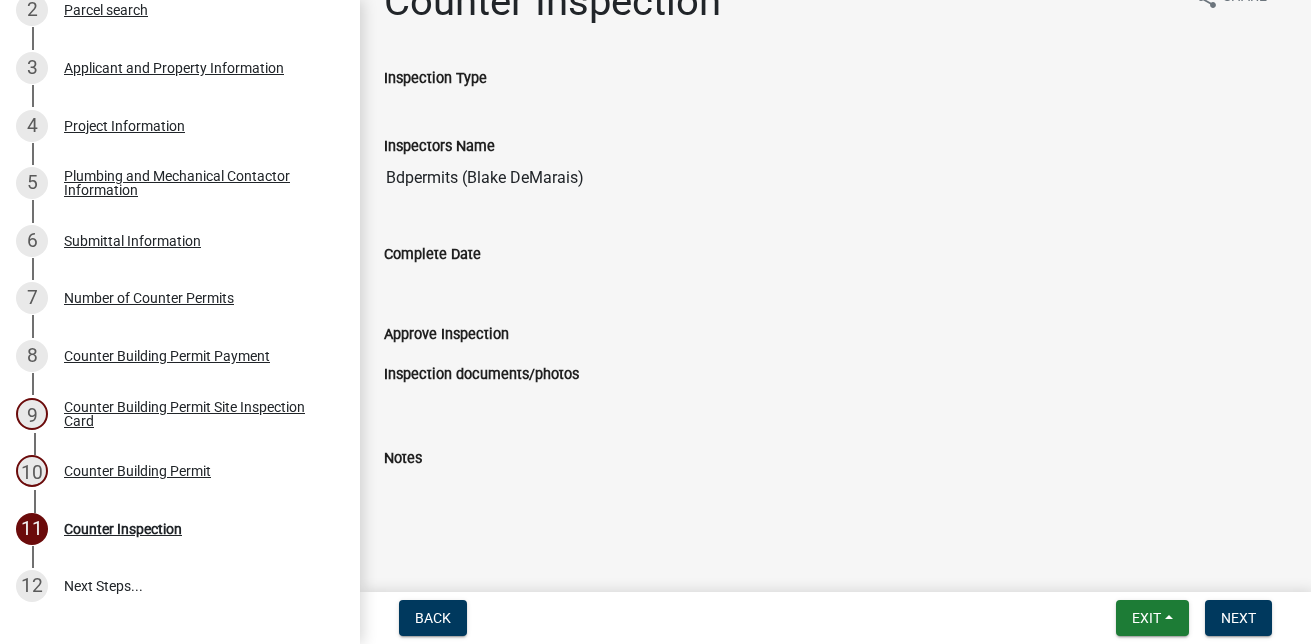 scroll, scrollTop: 0, scrollLeft: 0, axis: both 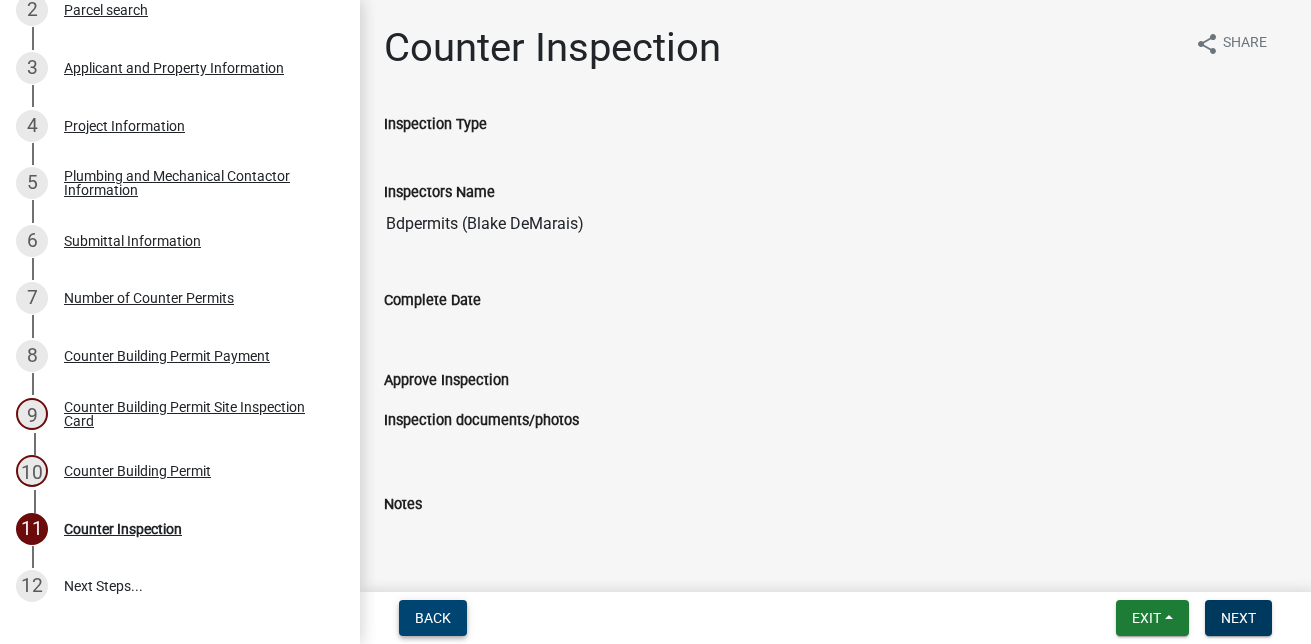 click on "Back" at bounding box center [433, 618] 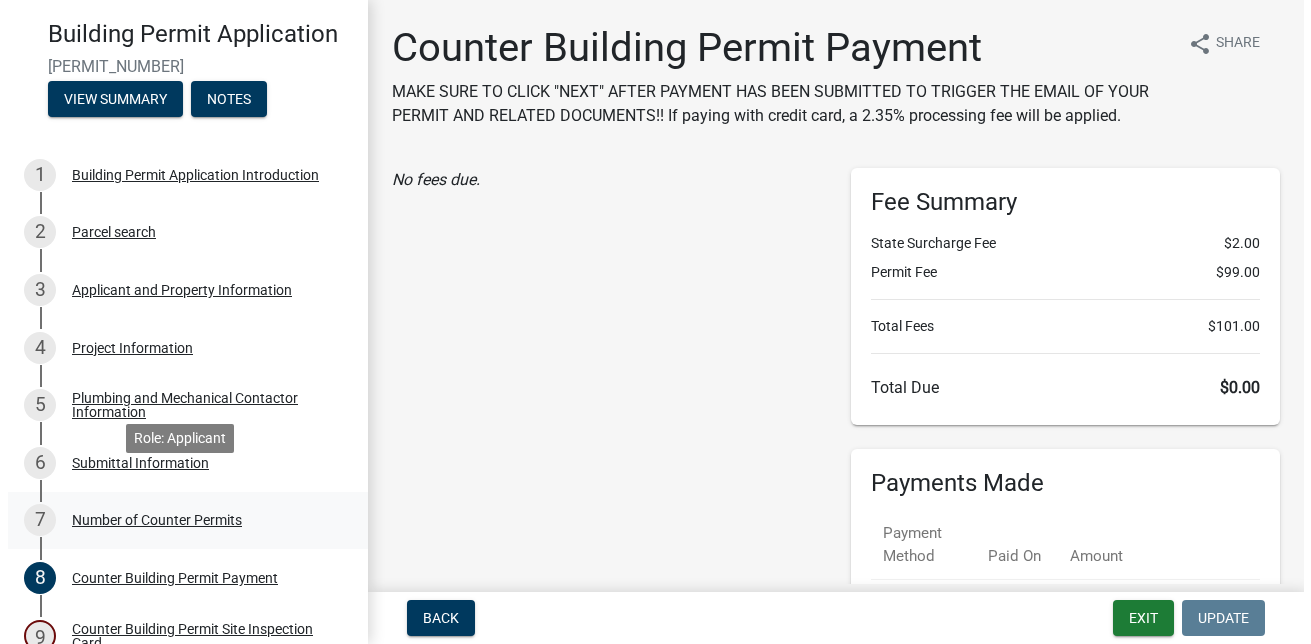 scroll, scrollTop: 0, scrollLeft: 0, axis: both 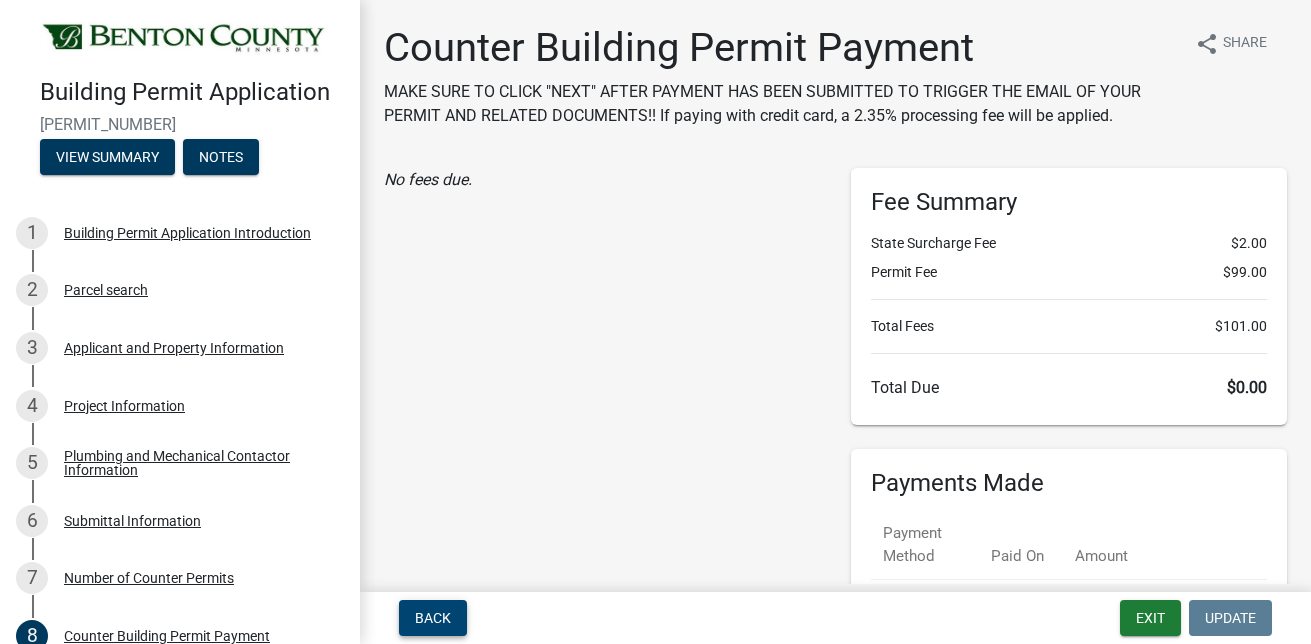 click on "Back" at bounding box center [433, 618] 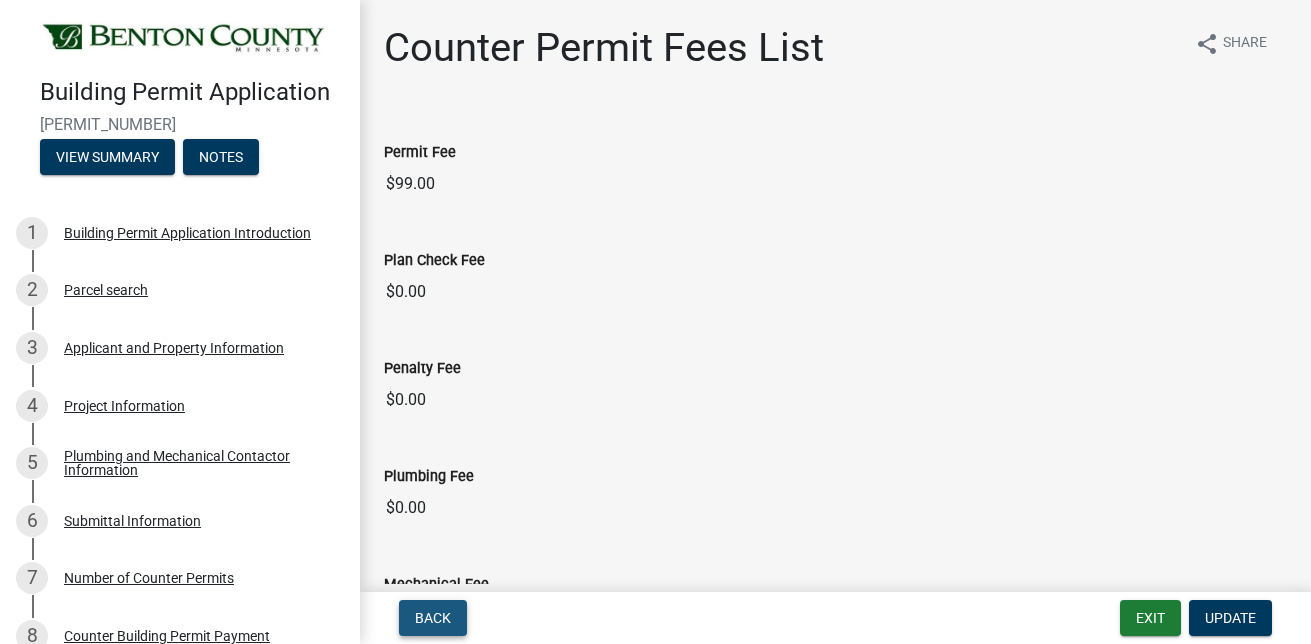 click on "Back" at bounding box center [433, 618] 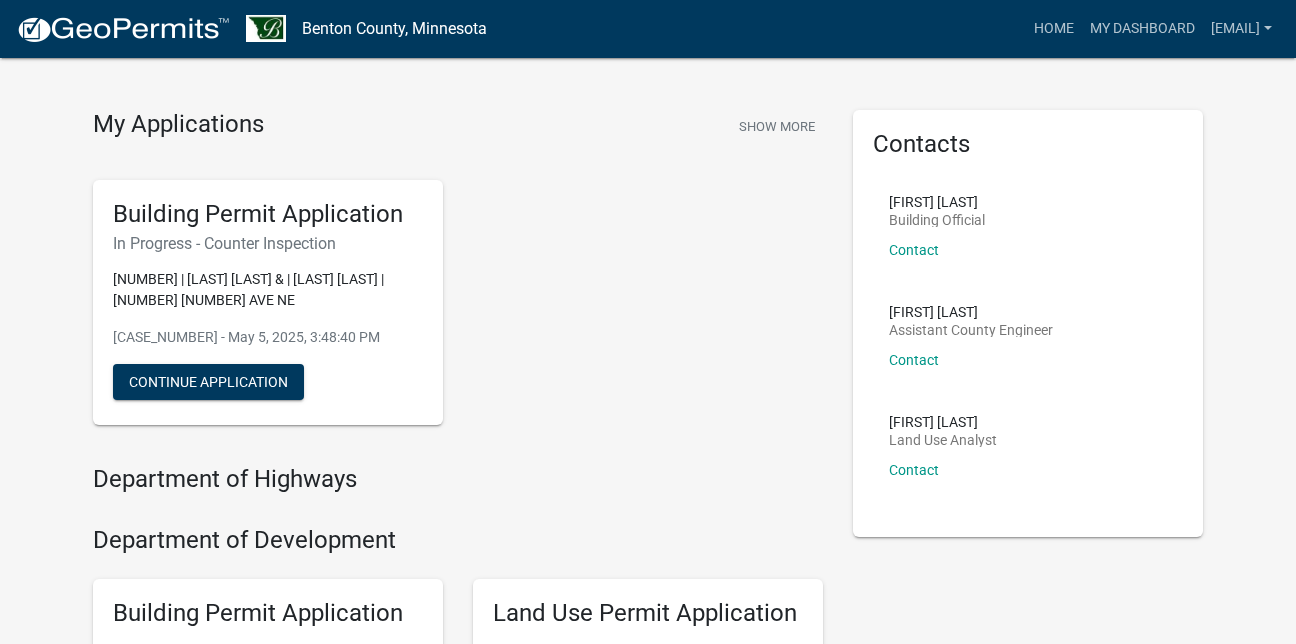 scroll, scrollTop: 0, scrollLeft: 0, axis: both 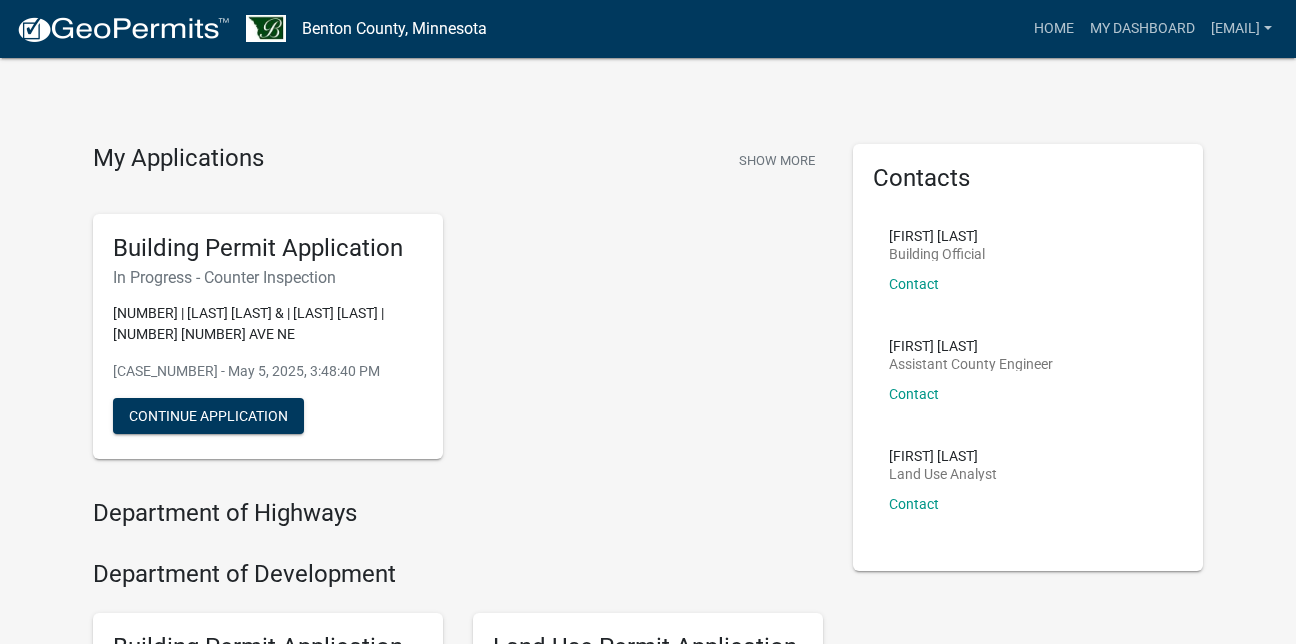 click on "My Applications  Show More" 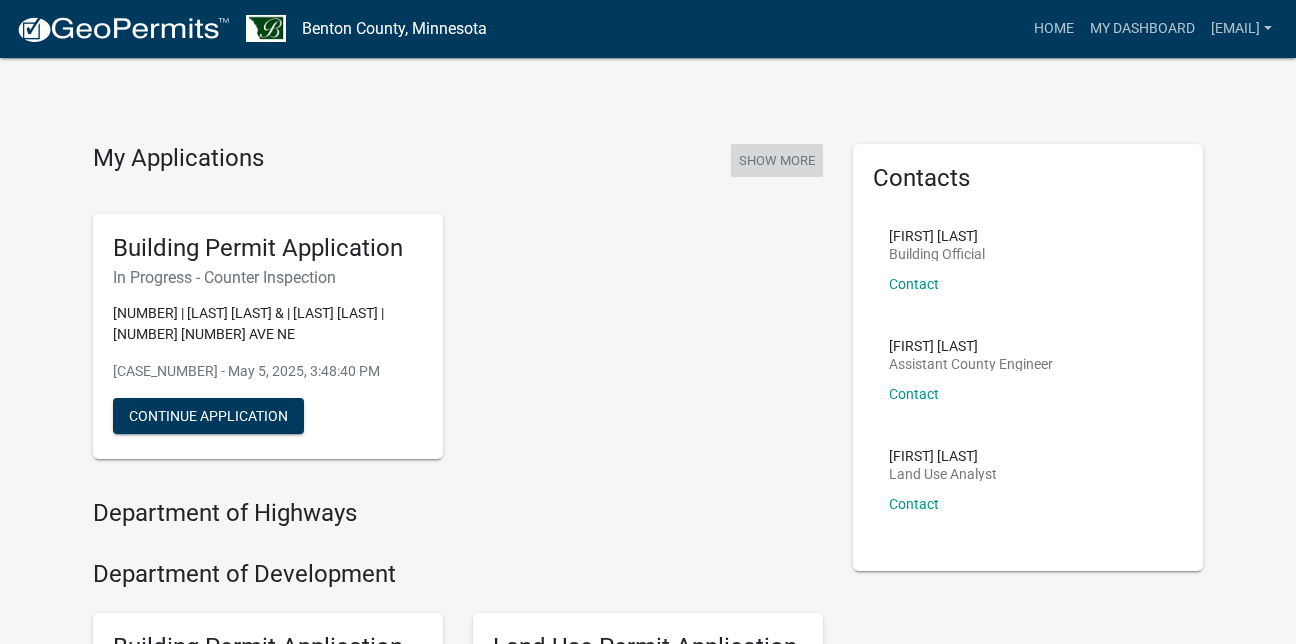 click on "Show More" 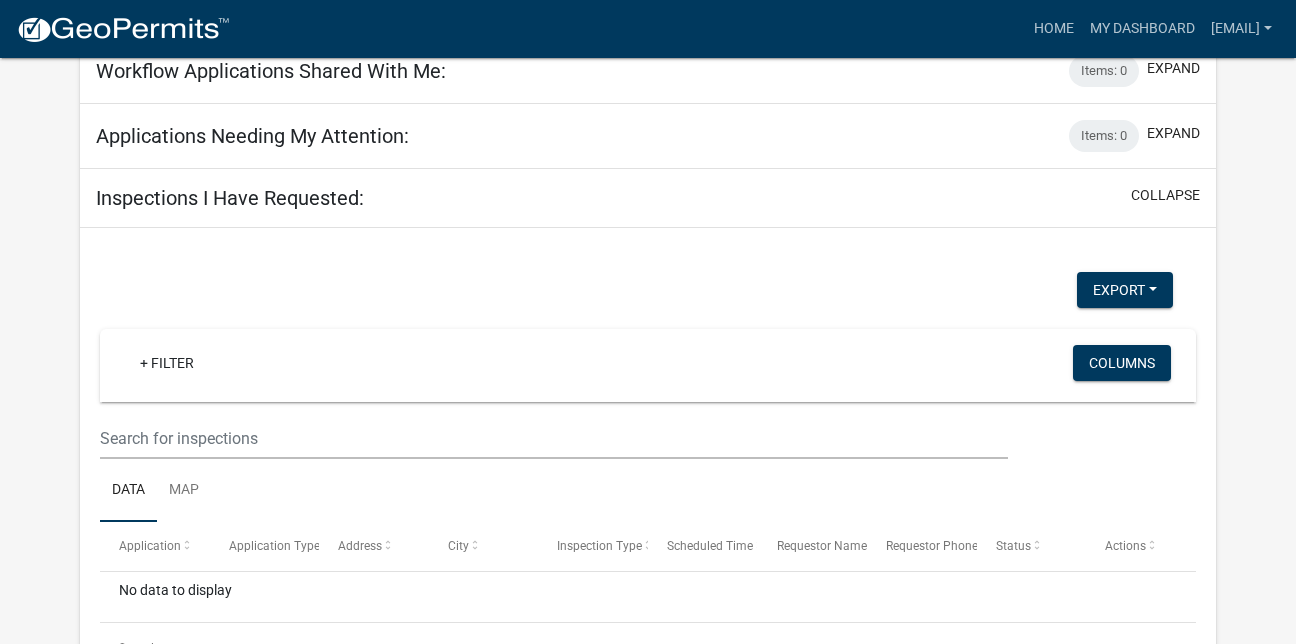 scroll, scrollTop: 812, scrollLeft: 0, axis: vertical 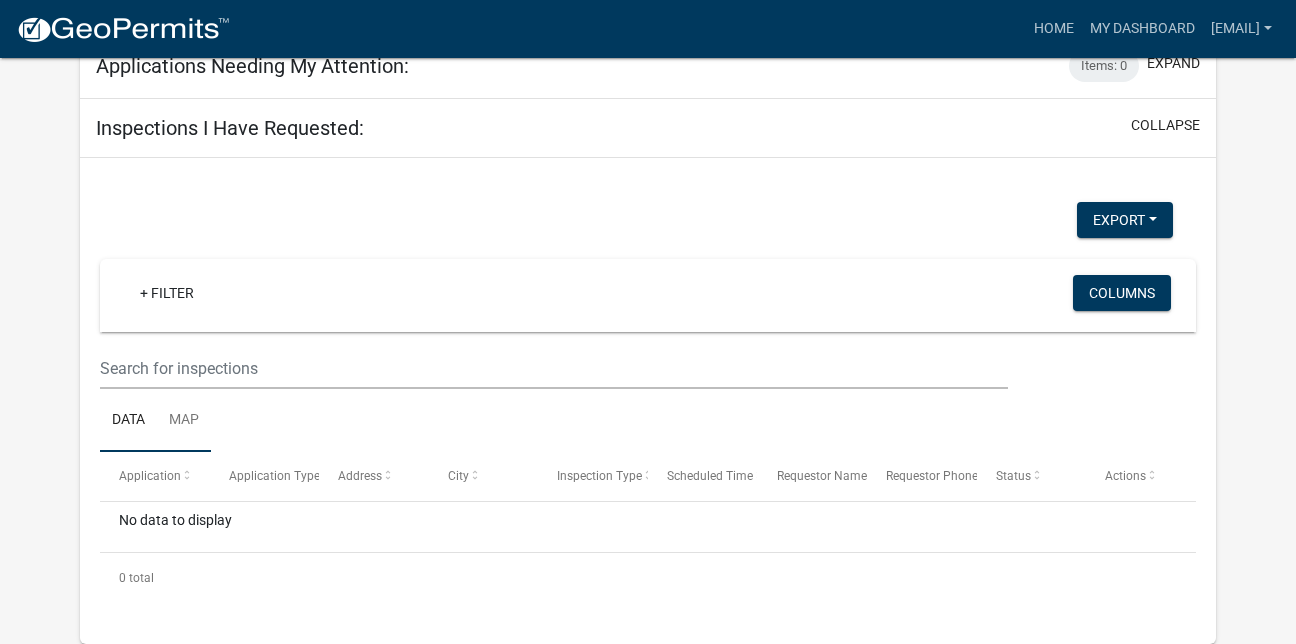 click on "Map" at bounding box center (184, 421) 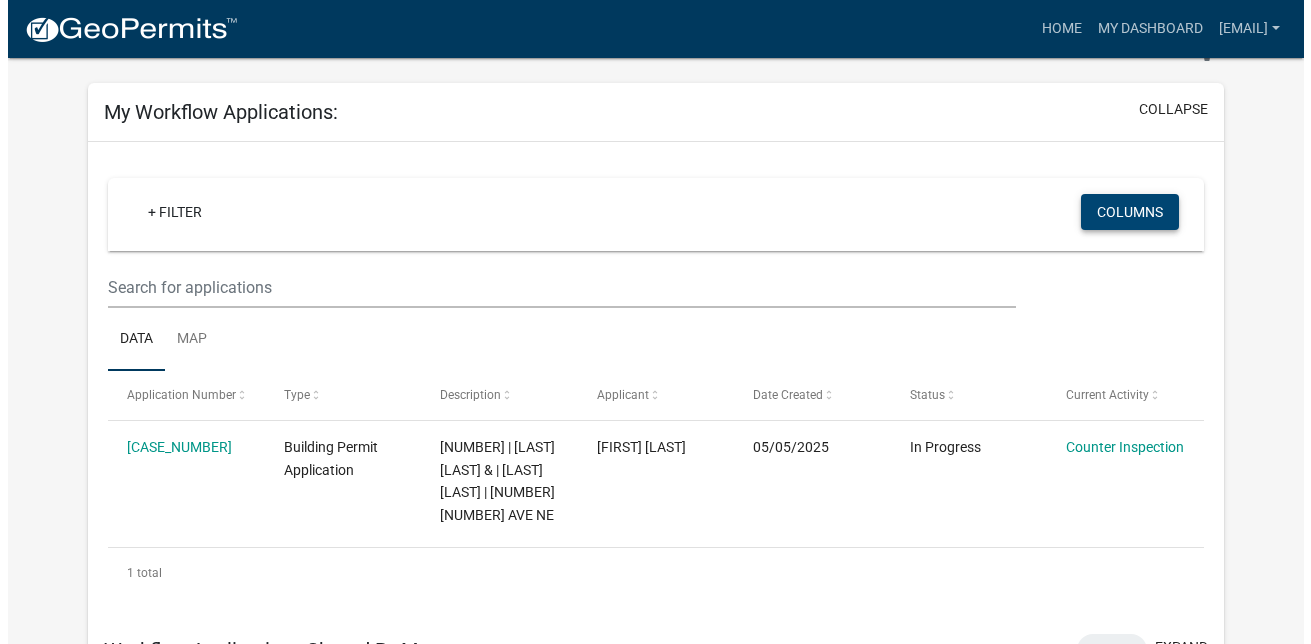 scroll, scrollTop: 0, scrollLeft: 0, axis: both 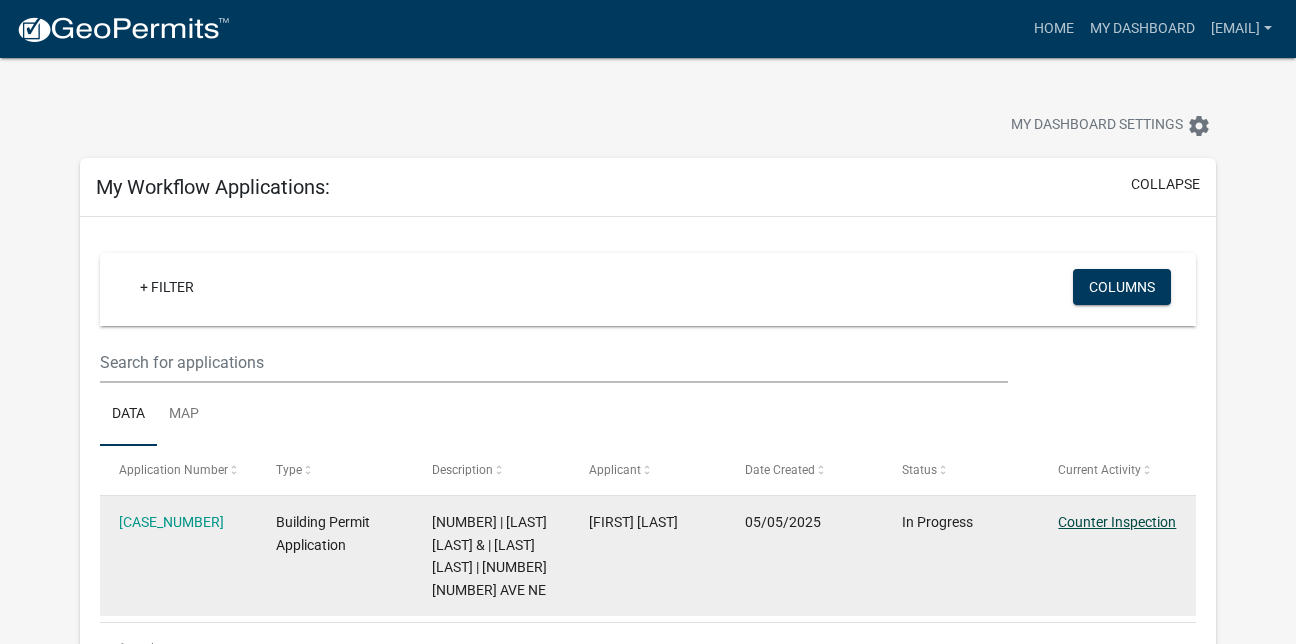 click on "Counter Inspection" 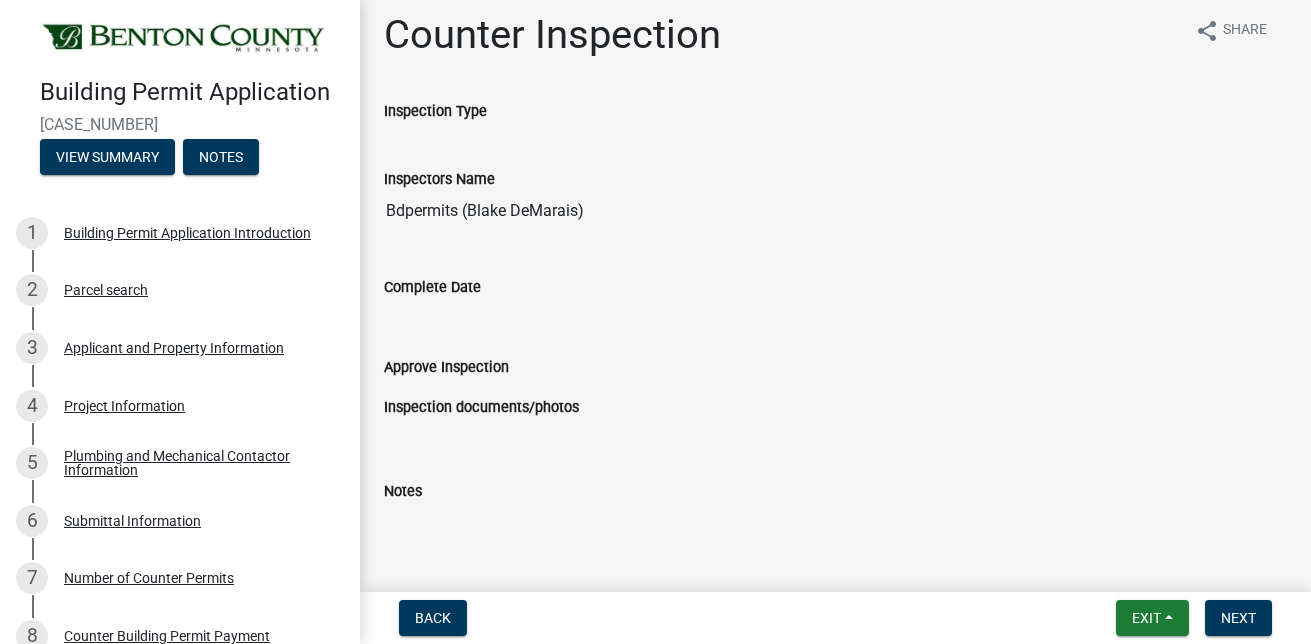 scroll, scrollTop: 0, scrollLeft: 0, axis: both 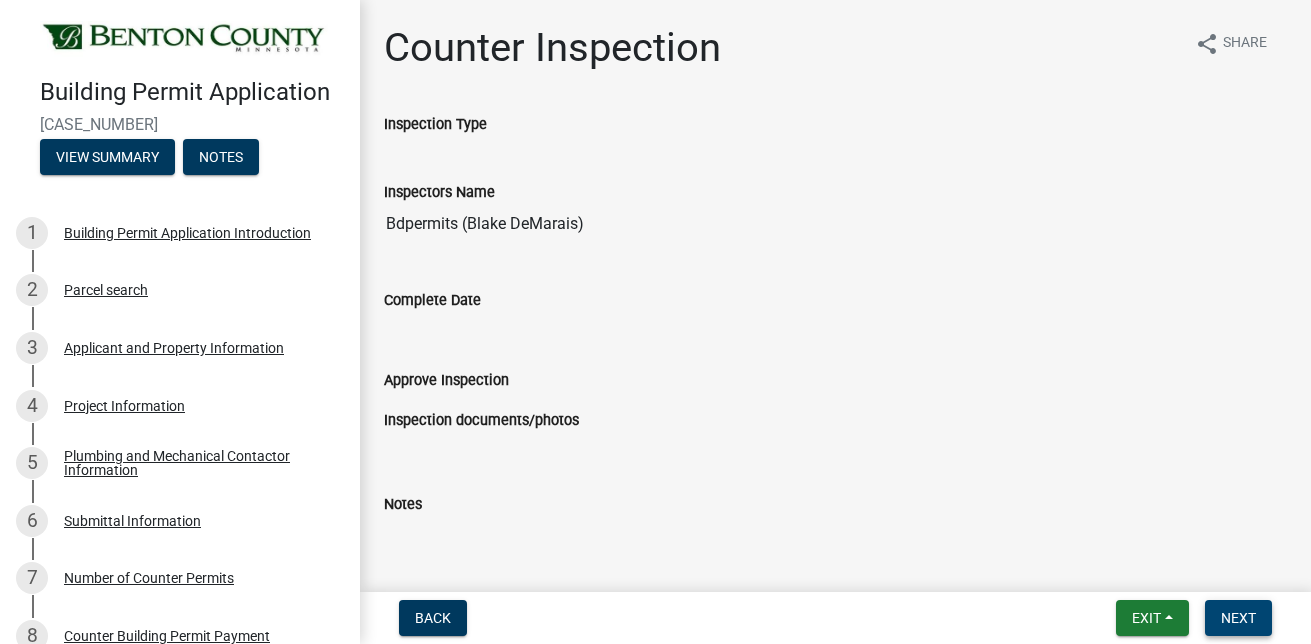 click on "Next" at bounding box center [1238, 618] 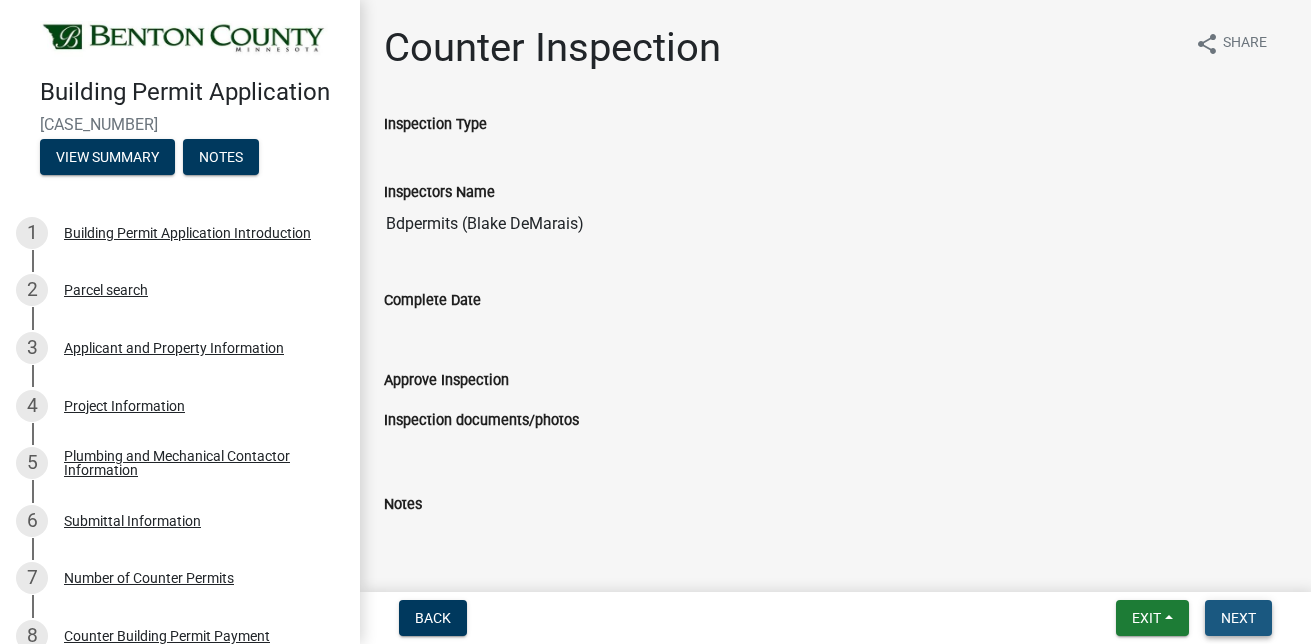 click on "Next" at bounding box center (1238, 618) 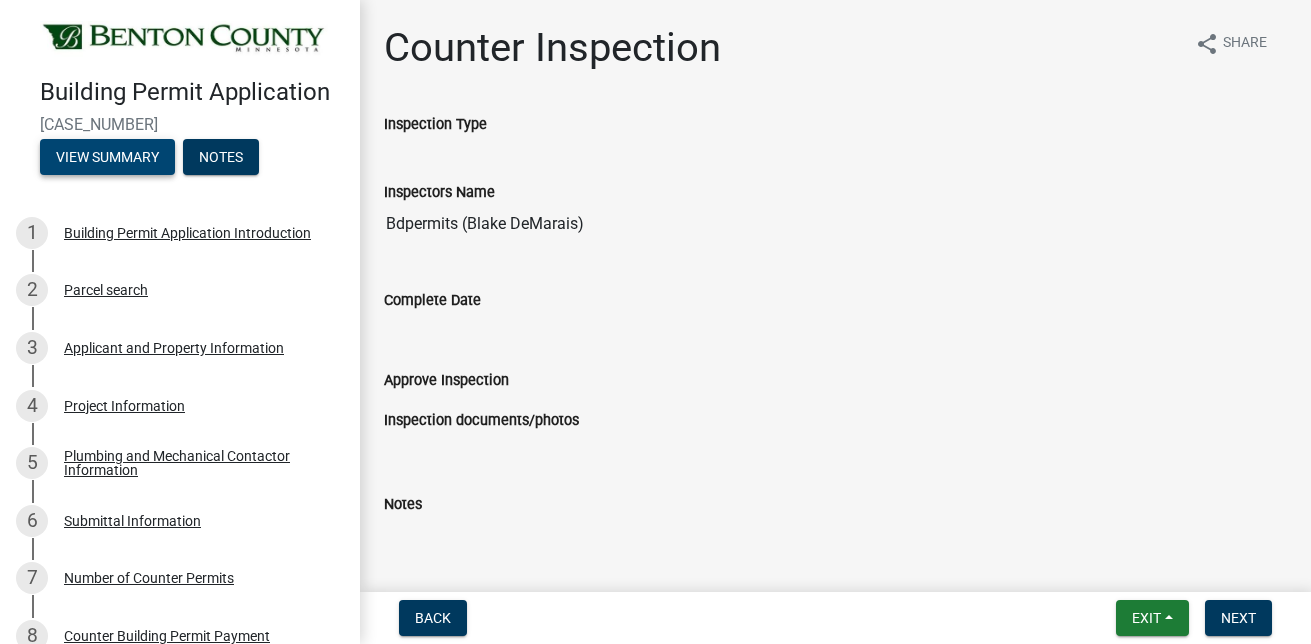 click on "View Summary" at bounding box center (107, 157) 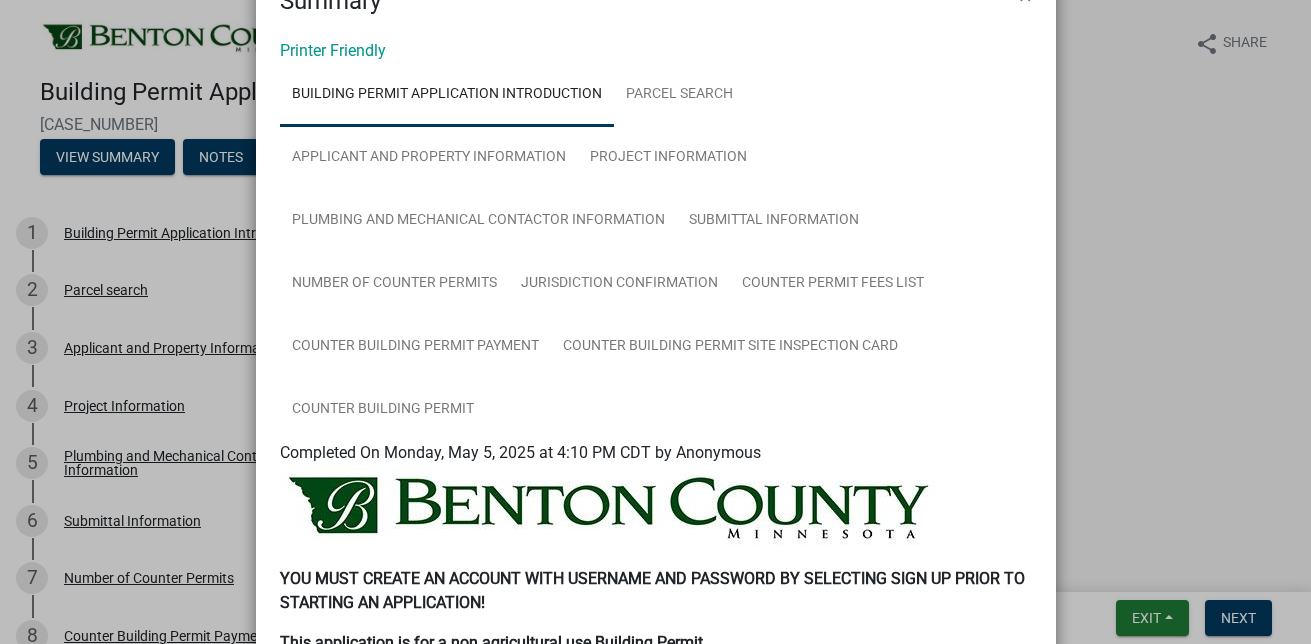 scroll, scrollTop: 0, scrollLeft: 0, axis: both 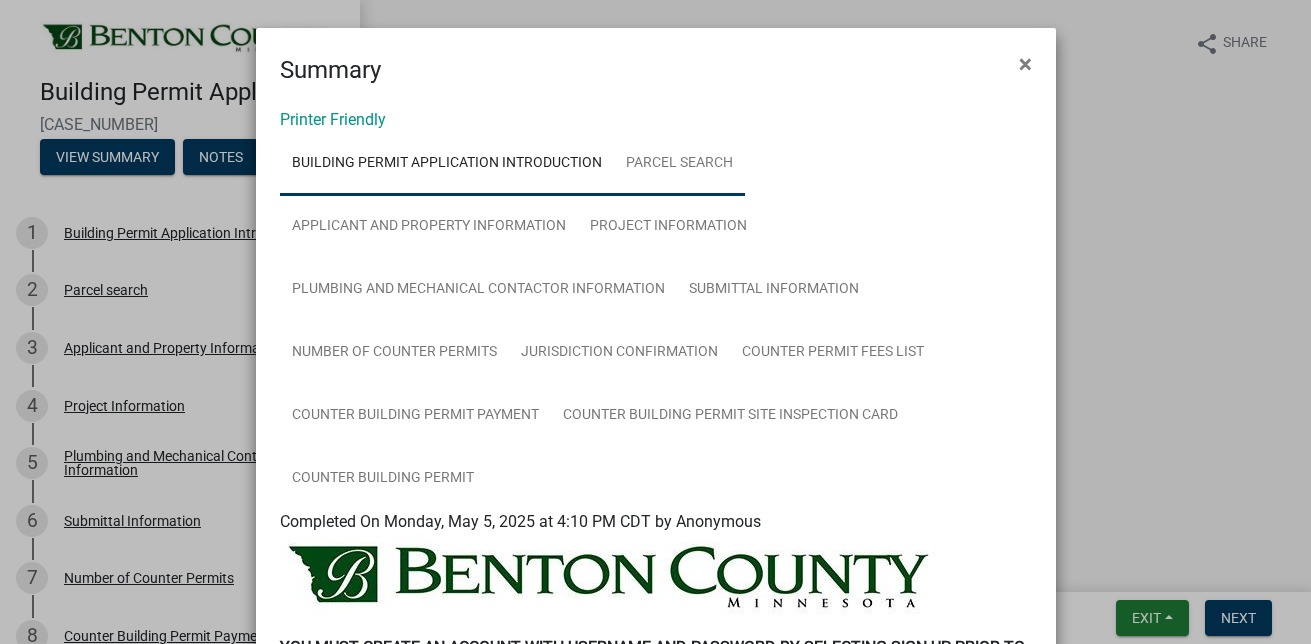 click on "Parcel search" at bounding box center (679, 164) 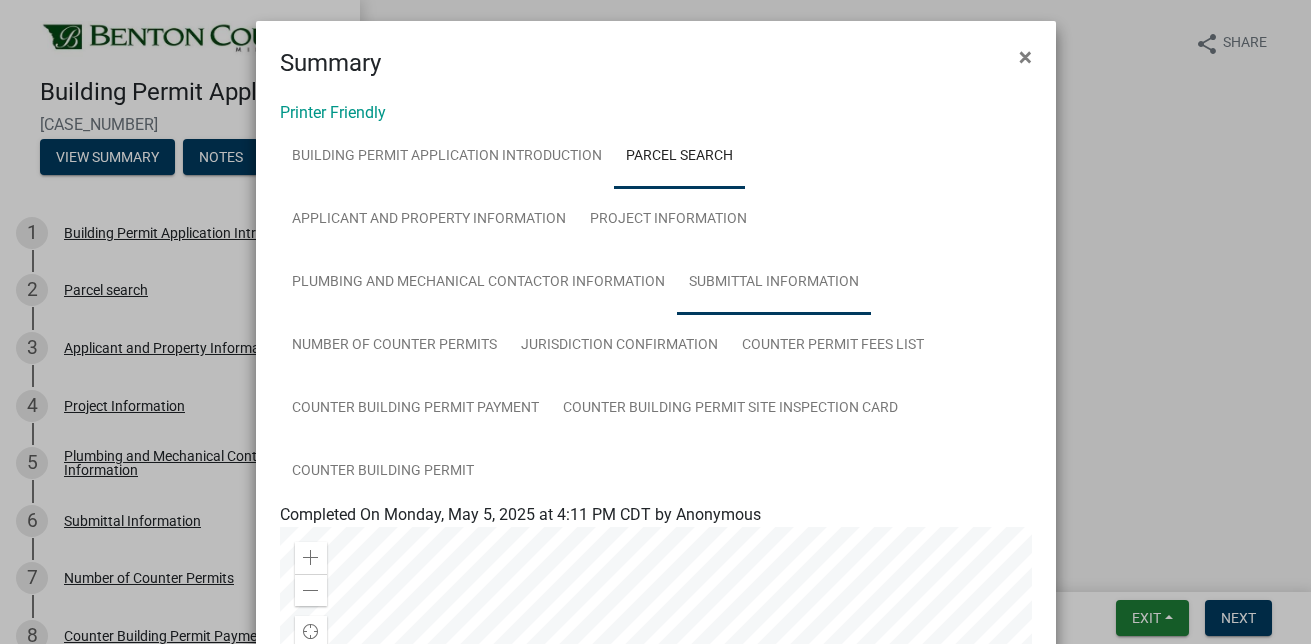 scroll, scrollTop: 0, scrollLeft: 0, axis: both 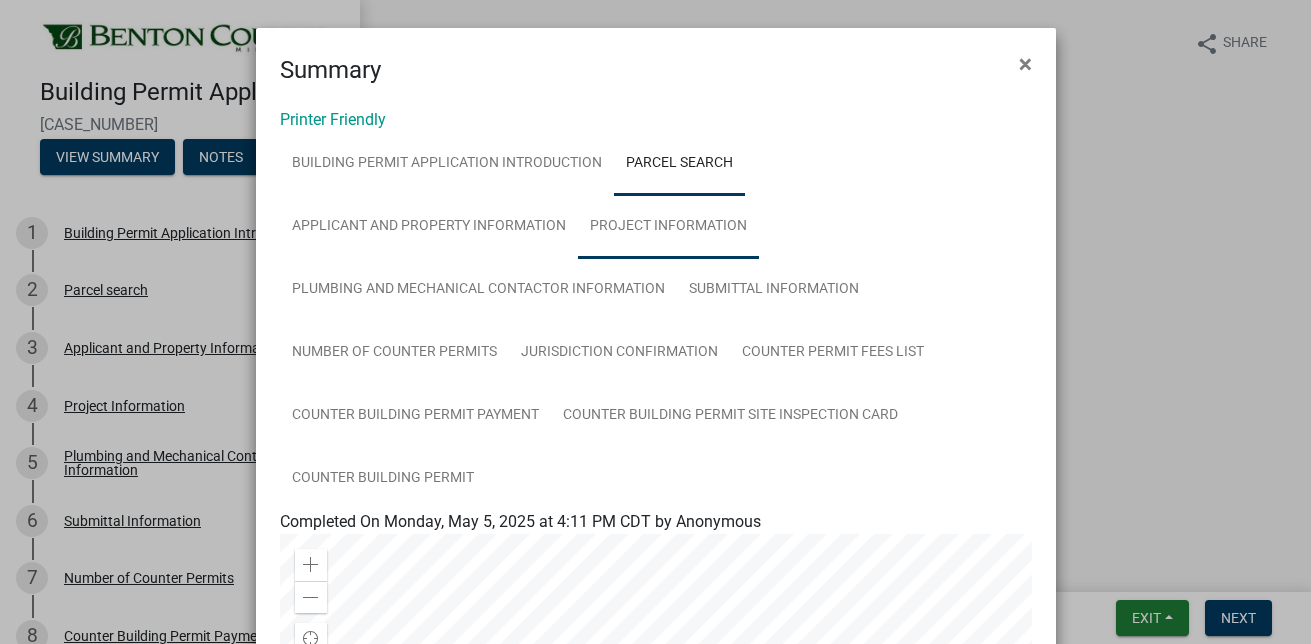 click on "Project Information" at bounding box center [668, 227] 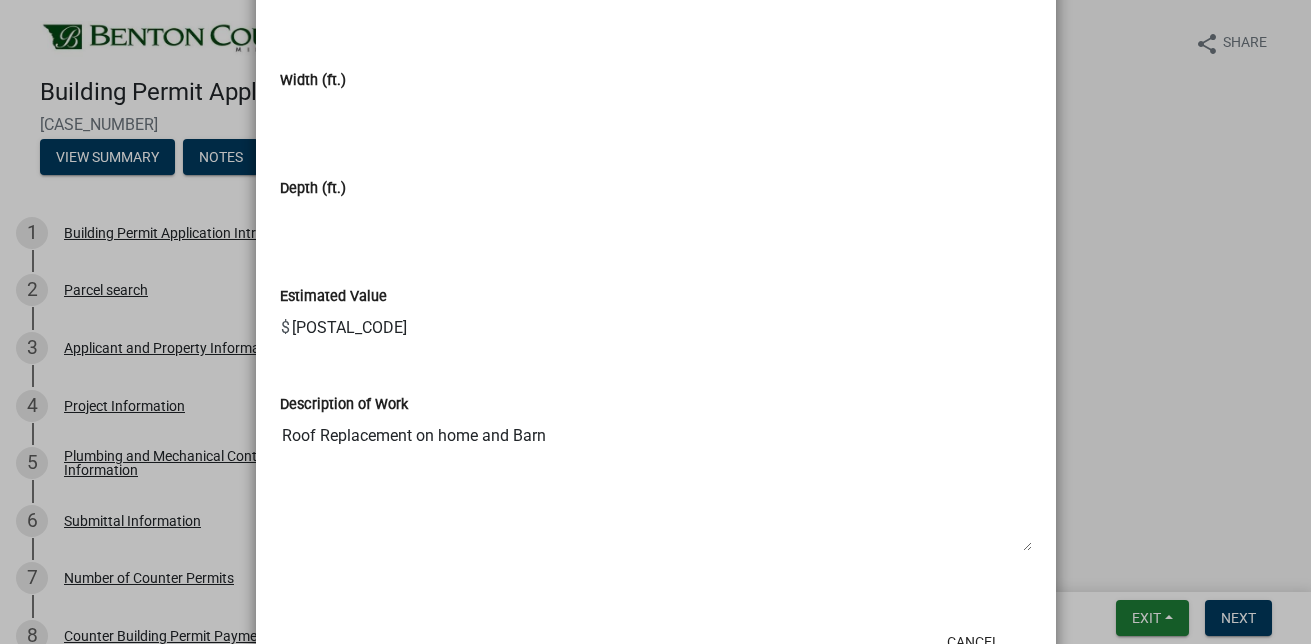 scroll, scrollTop: 1498, scrollLeft: 0, axis: vertical 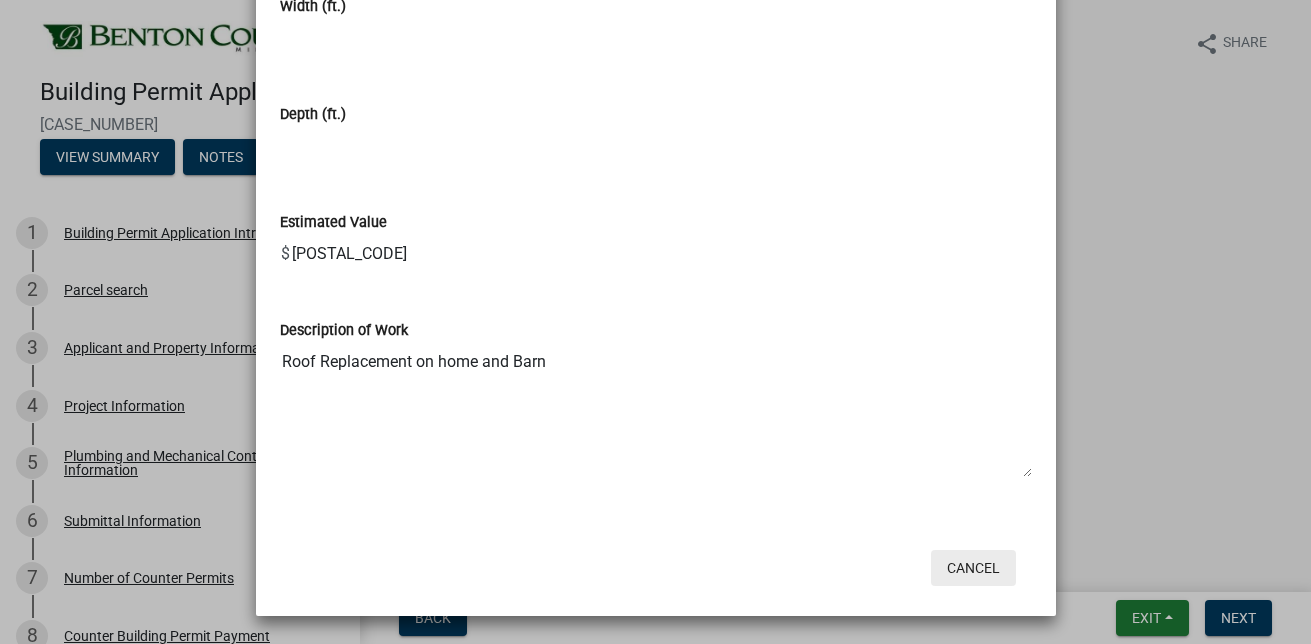 click on "Cancel" 